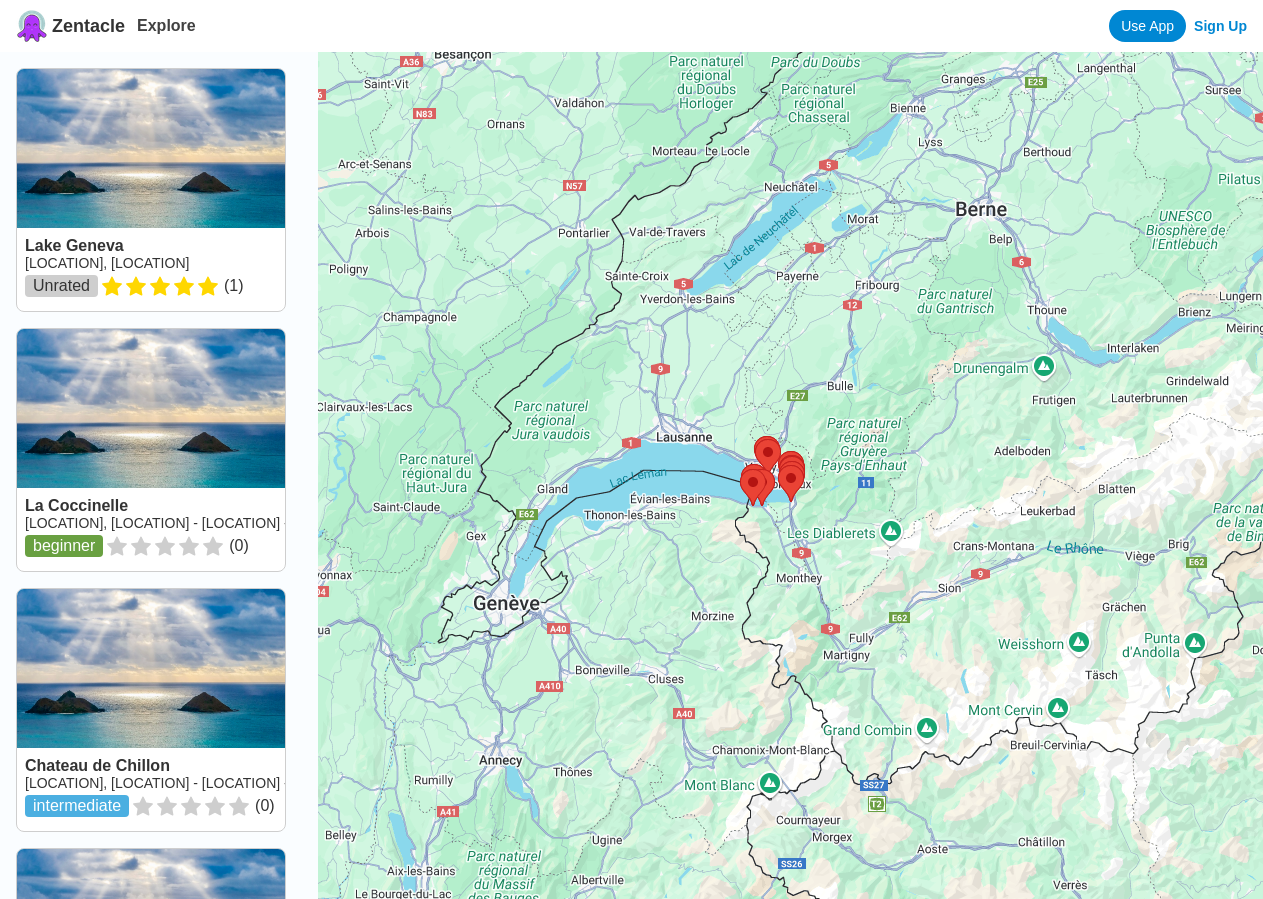 scroll, scrollTop: 0, scrollLeft: 0, axis: both 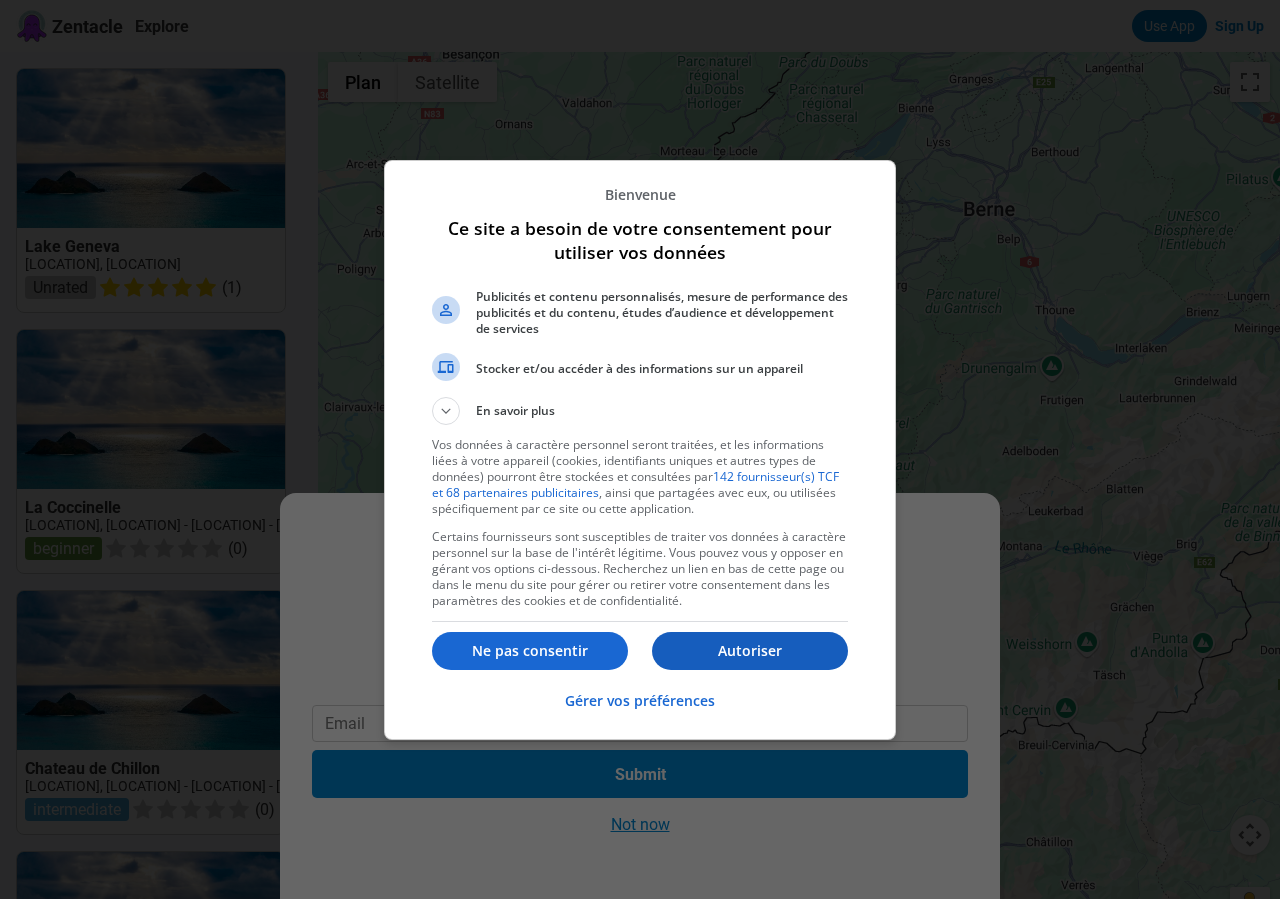 click on "Autoriser" at bounding box center [750, 651] 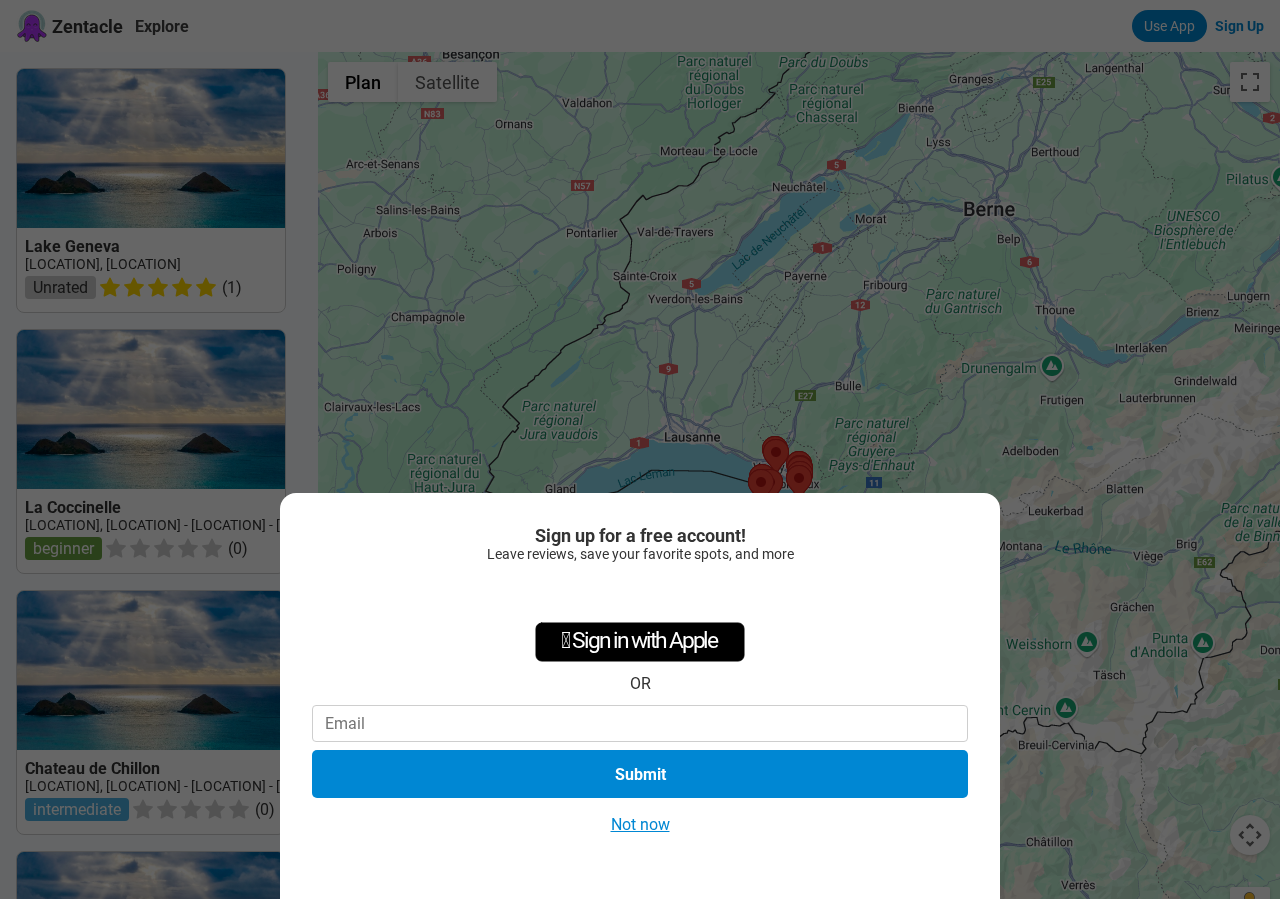 click at bounding box center [640, 723] 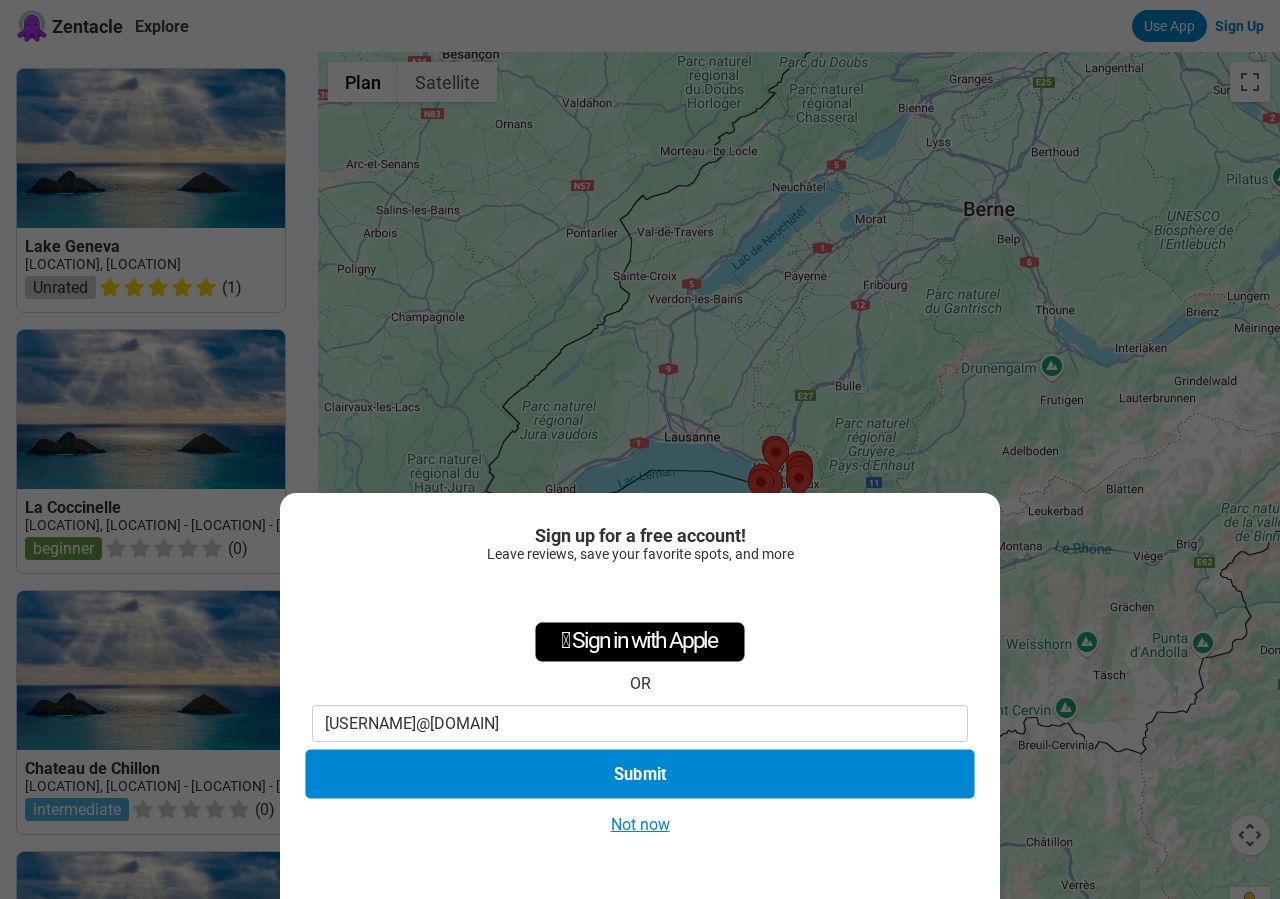 type on "burckhardtkathrin@gmail.com" 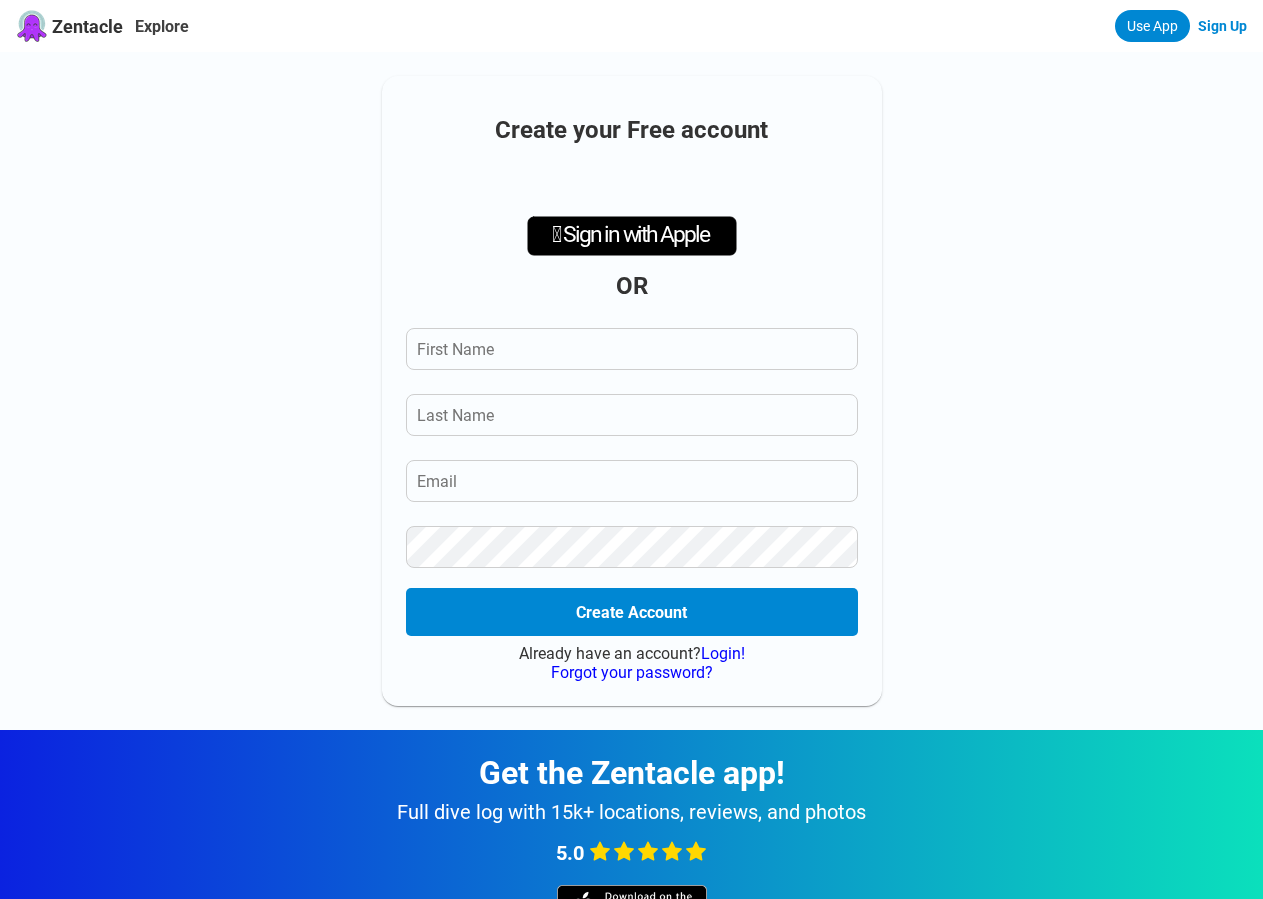click at bounding box center (632, 349) 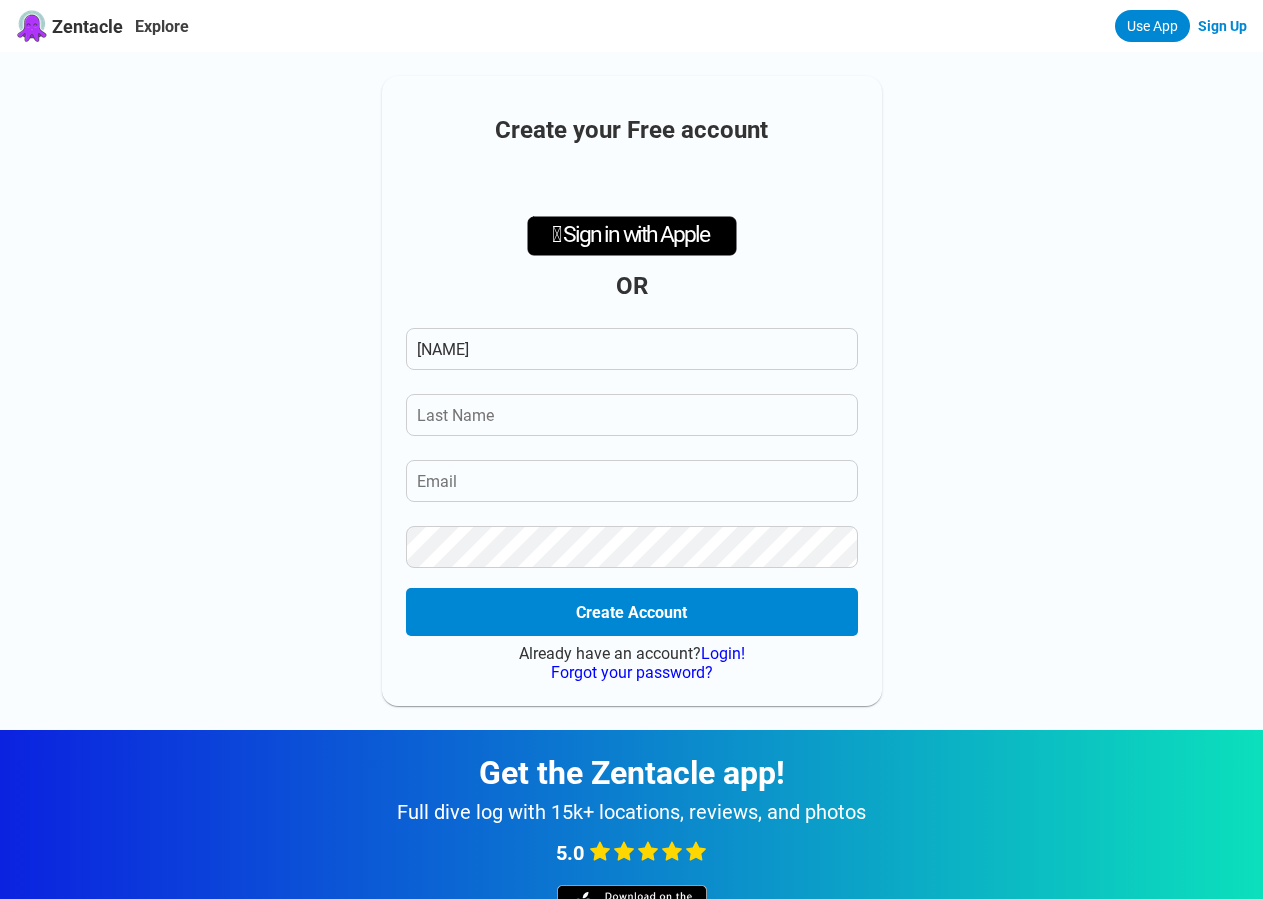 type on "Kathrin" 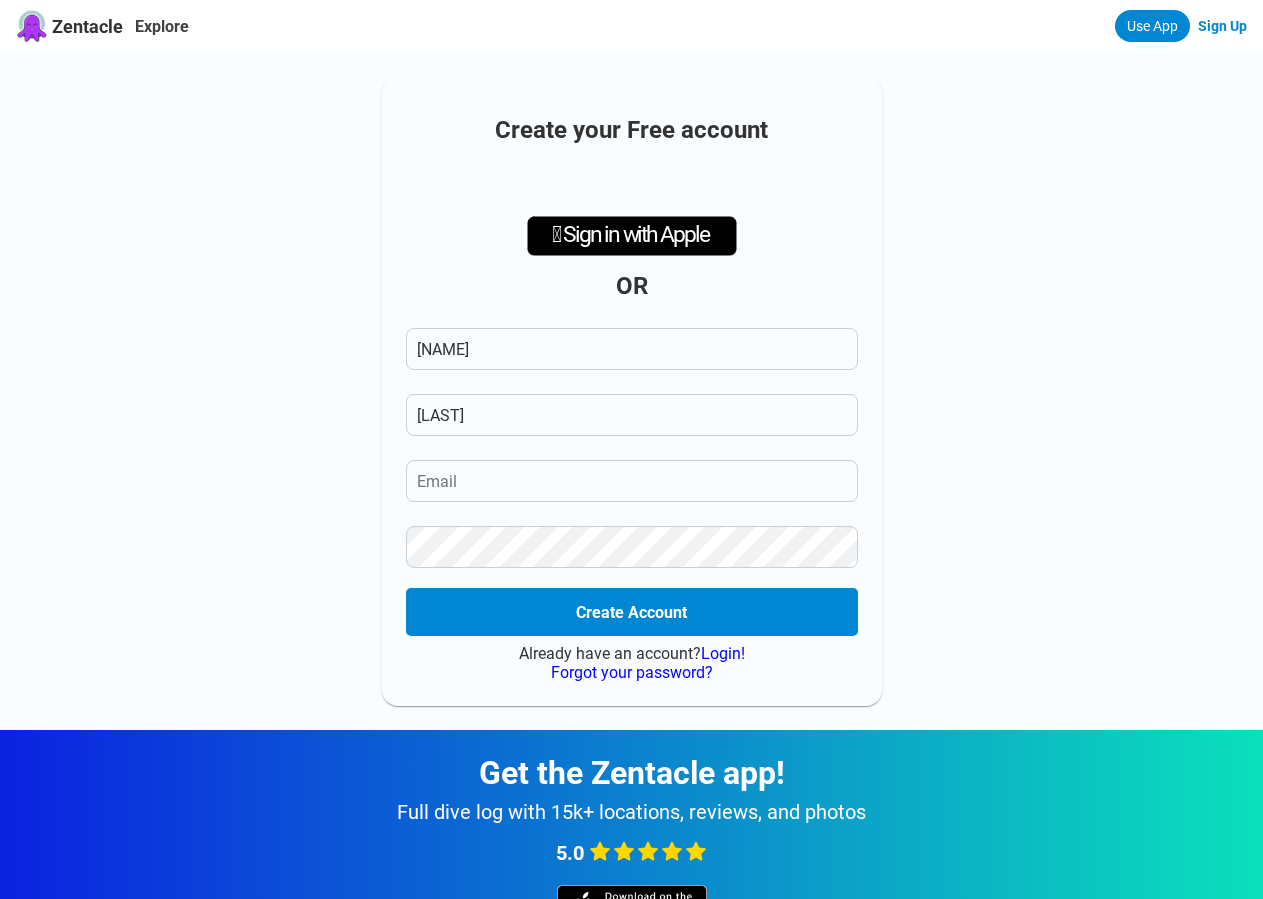 type on "Burckhardt" 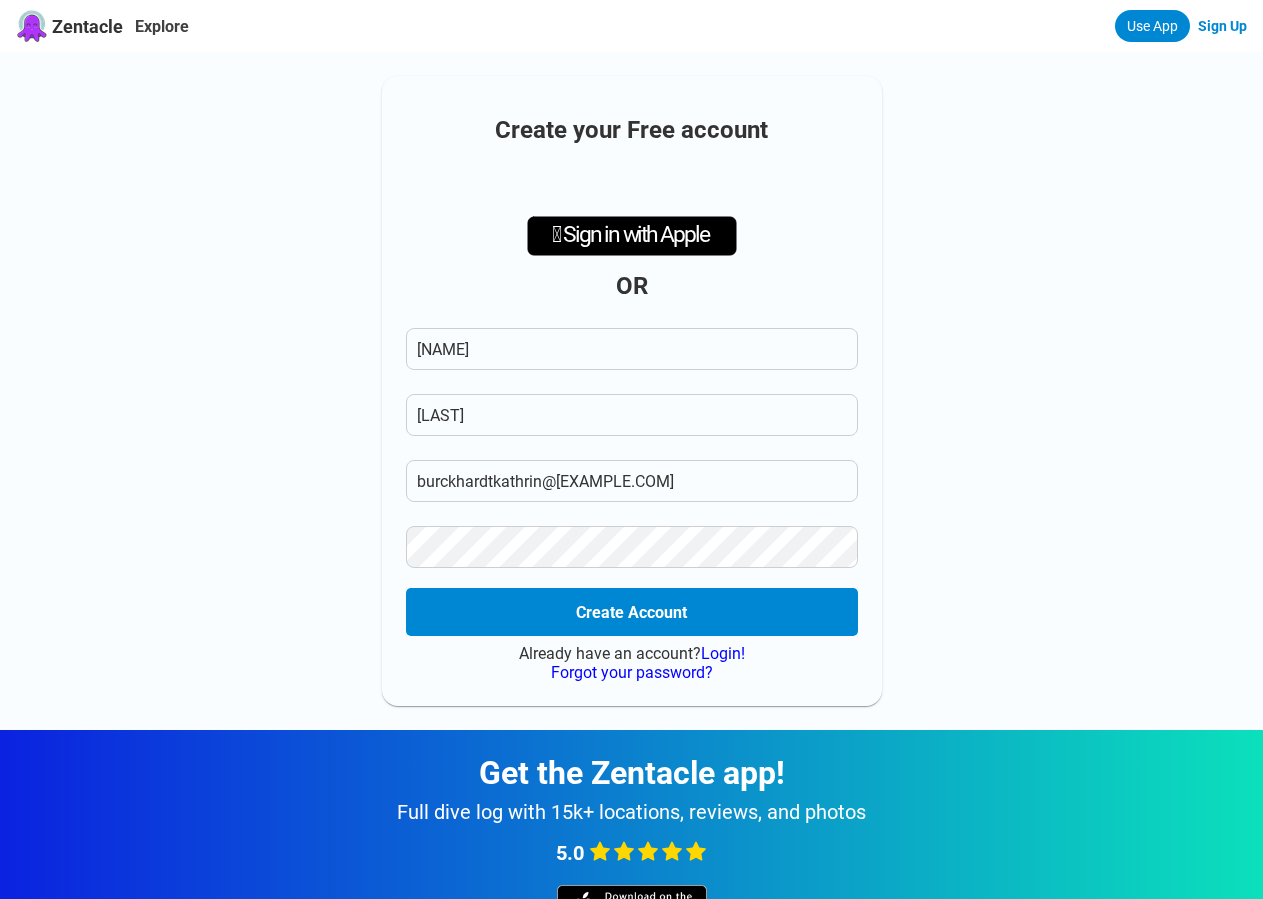 click at bounding box center (632, 481) 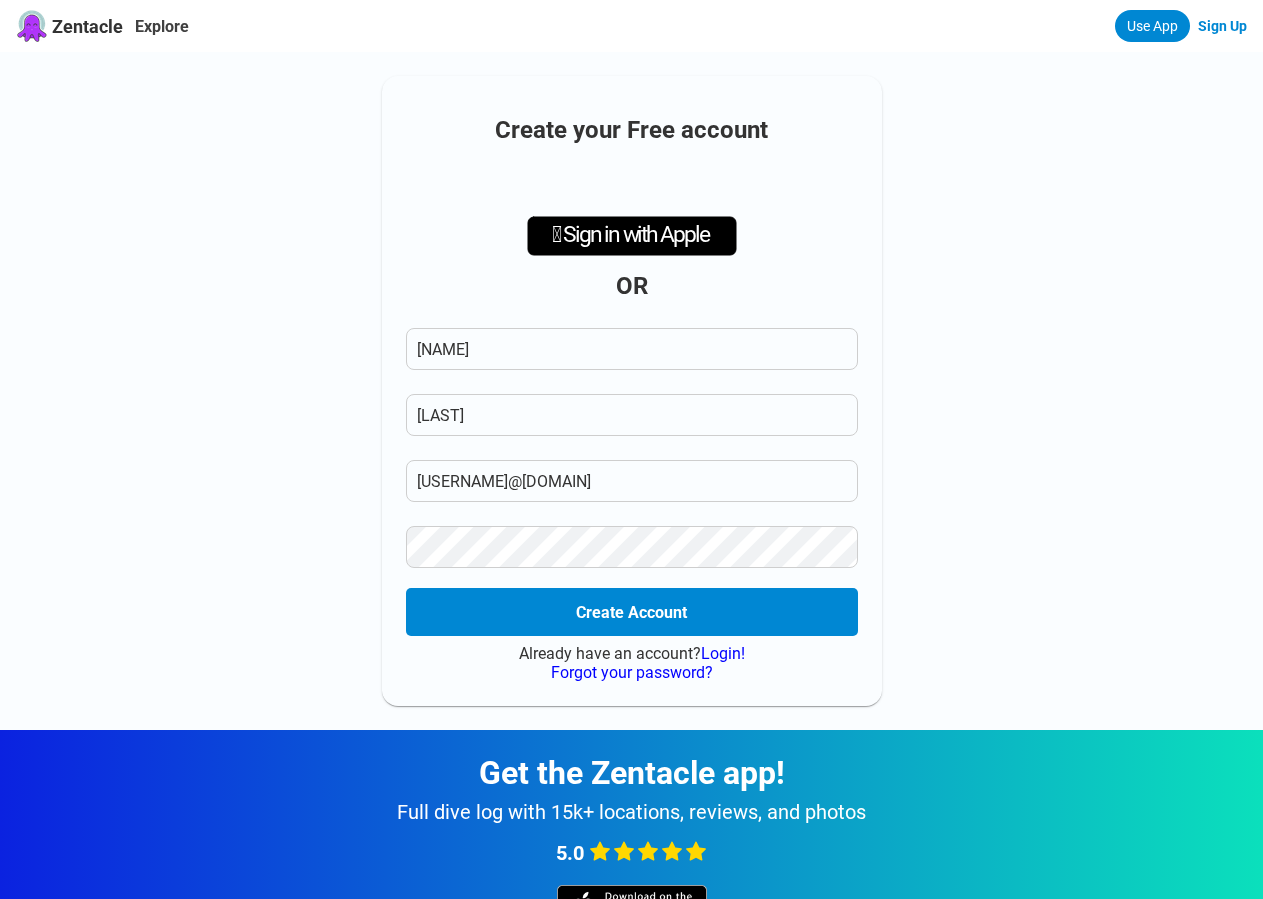 type on "burckhardtkathrin@gmail.com" 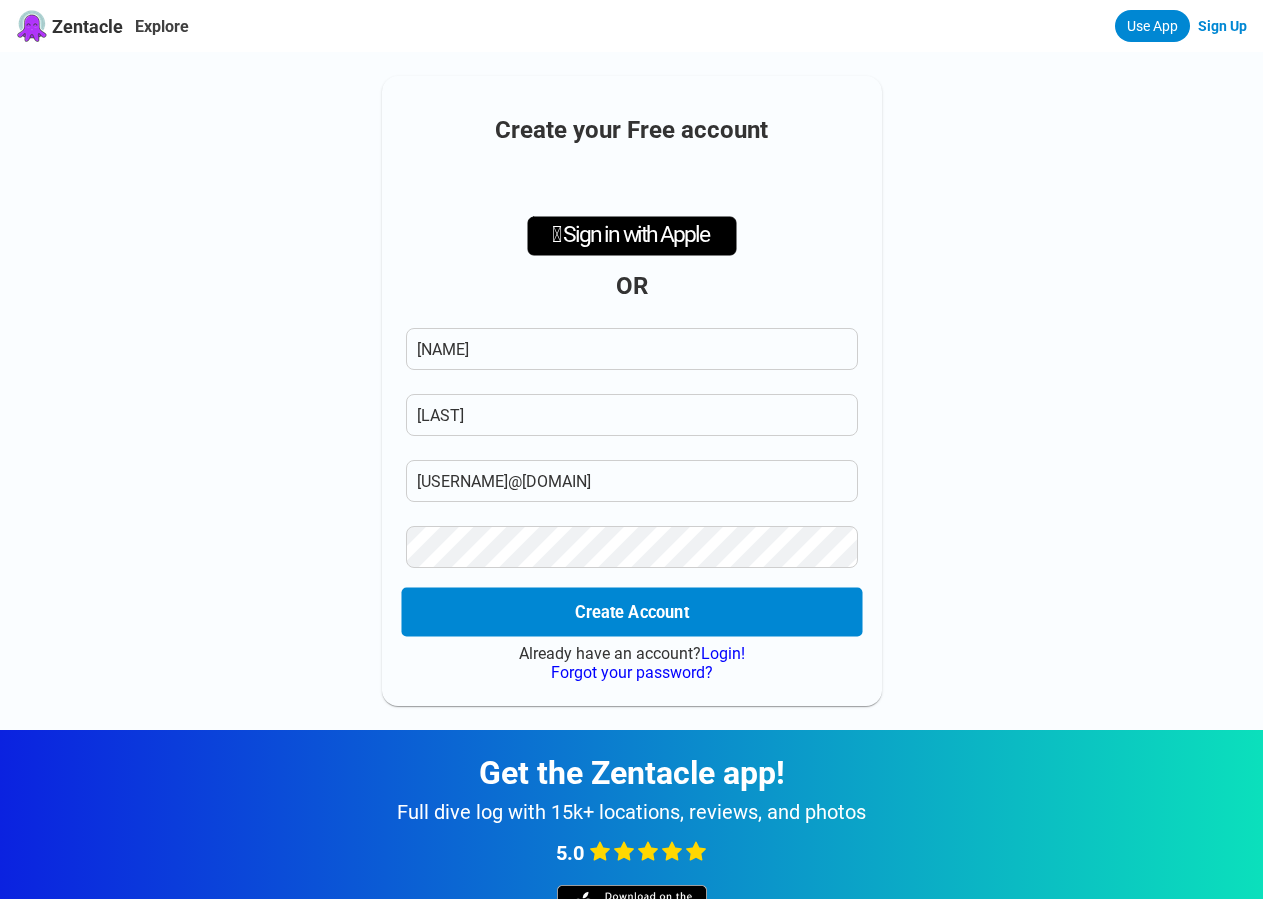 click on "Create Account" at bounding box center (631, 612) 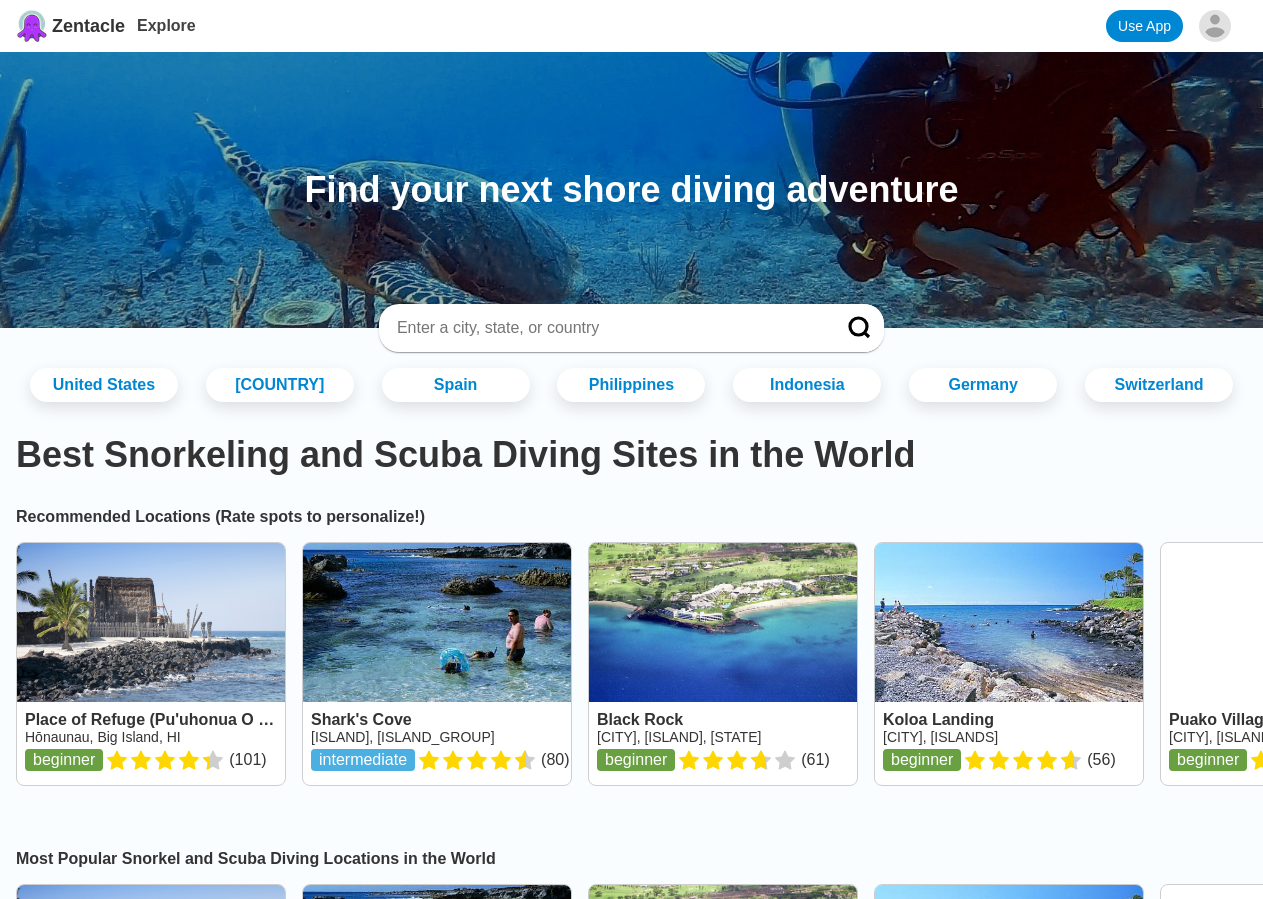 scroll, scrollTop: 0, scrollLeft: 0, axis: both 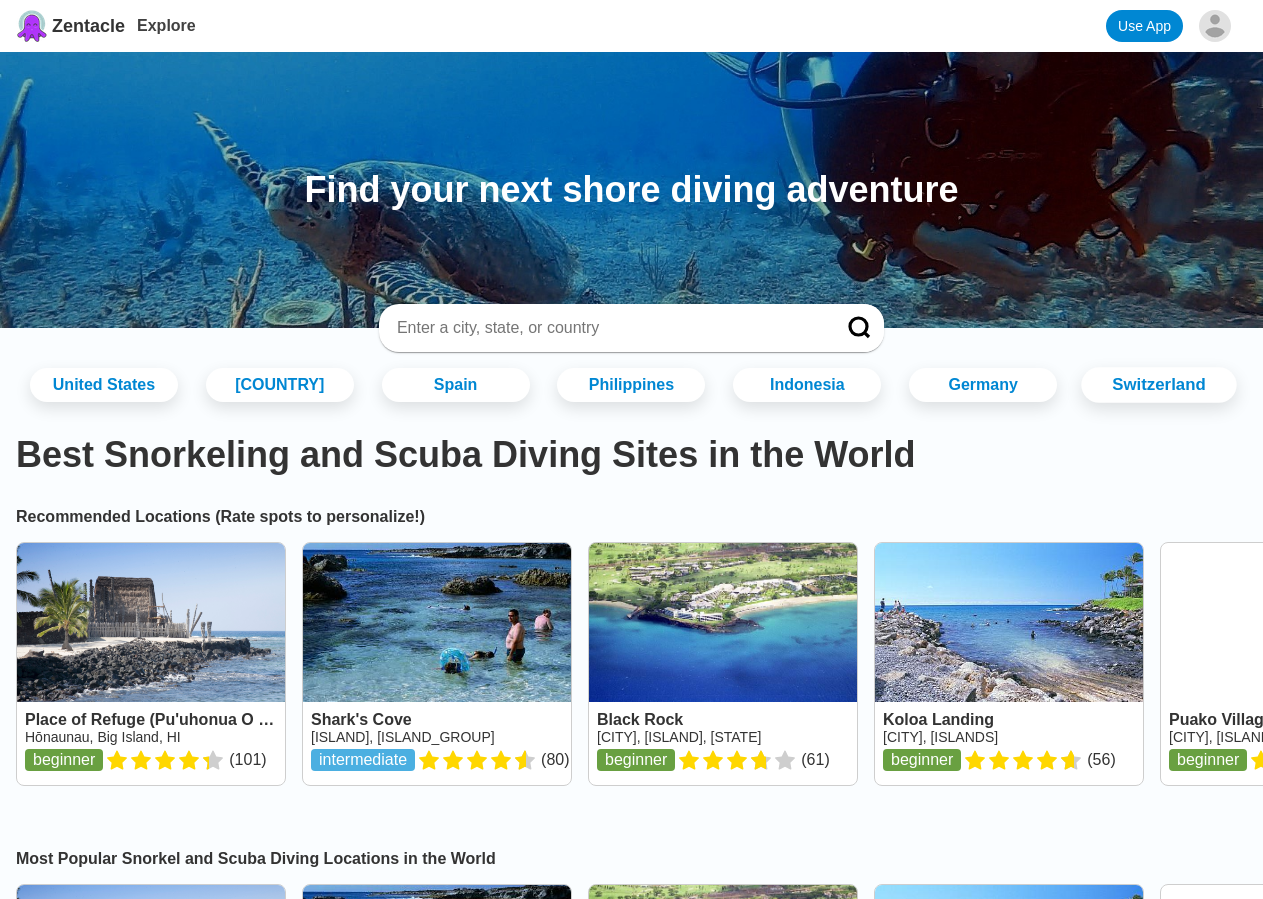 click on "Switzerland" at bounding box center [1158, 385] 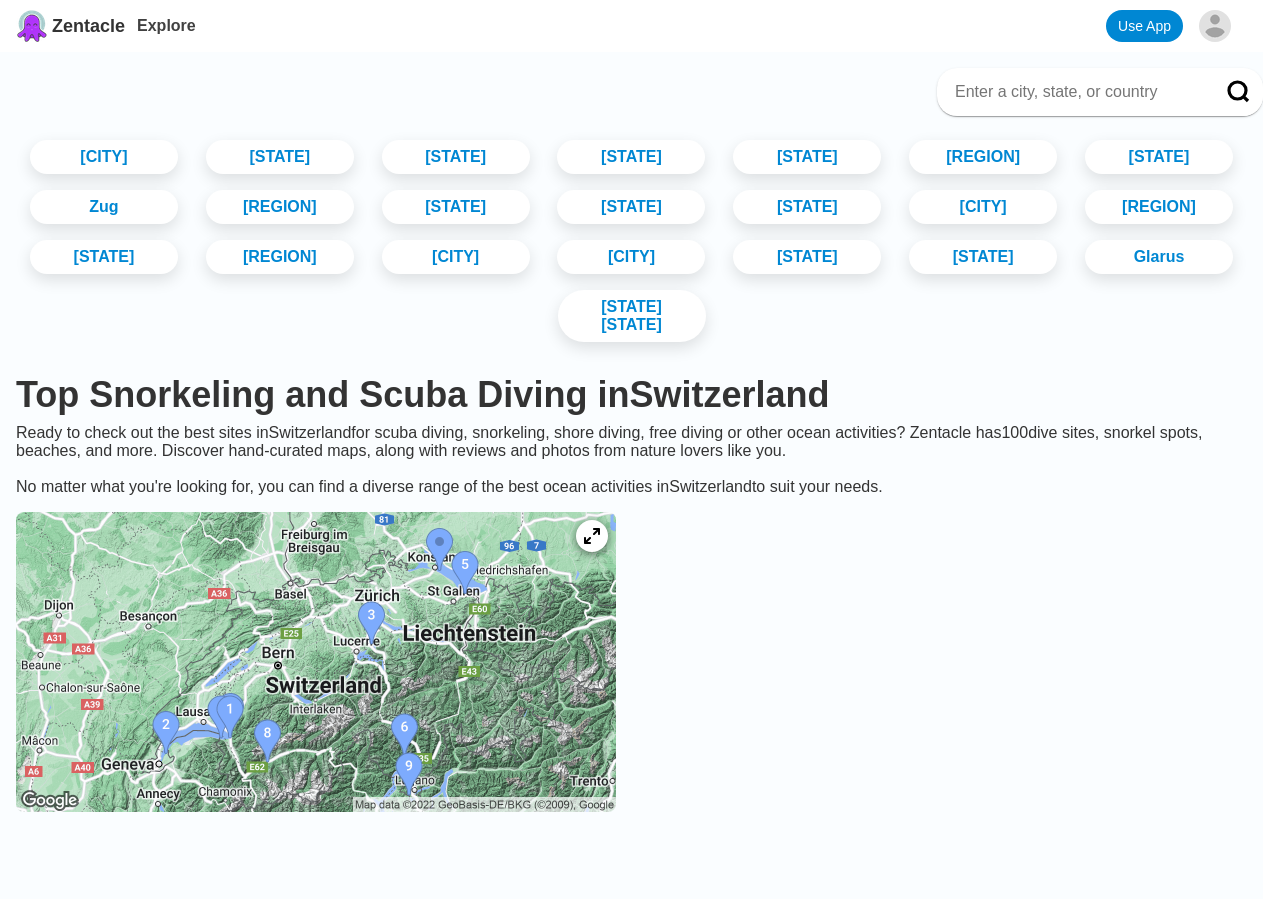 click at bounding box center [1076, 92] 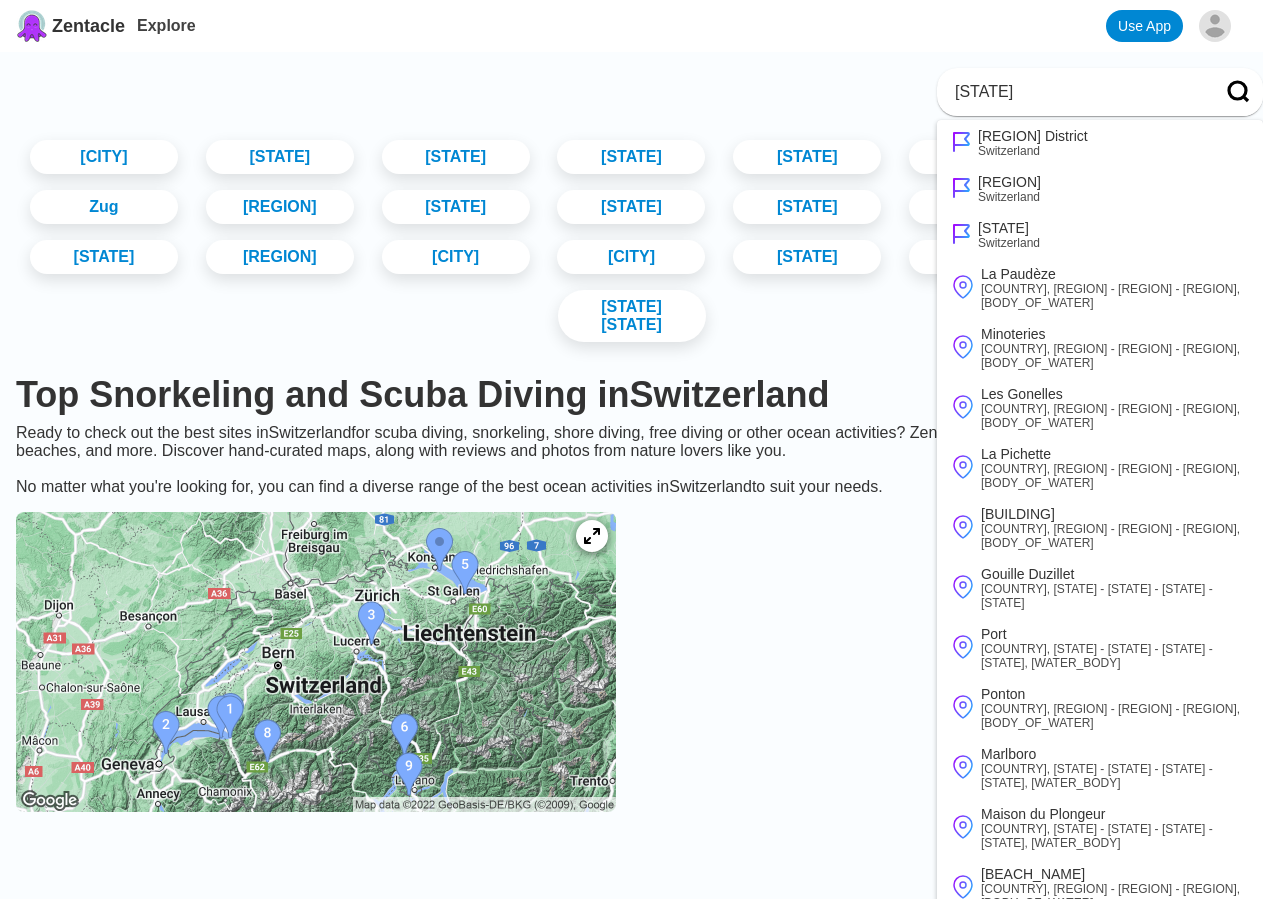 type on "[STATE]" 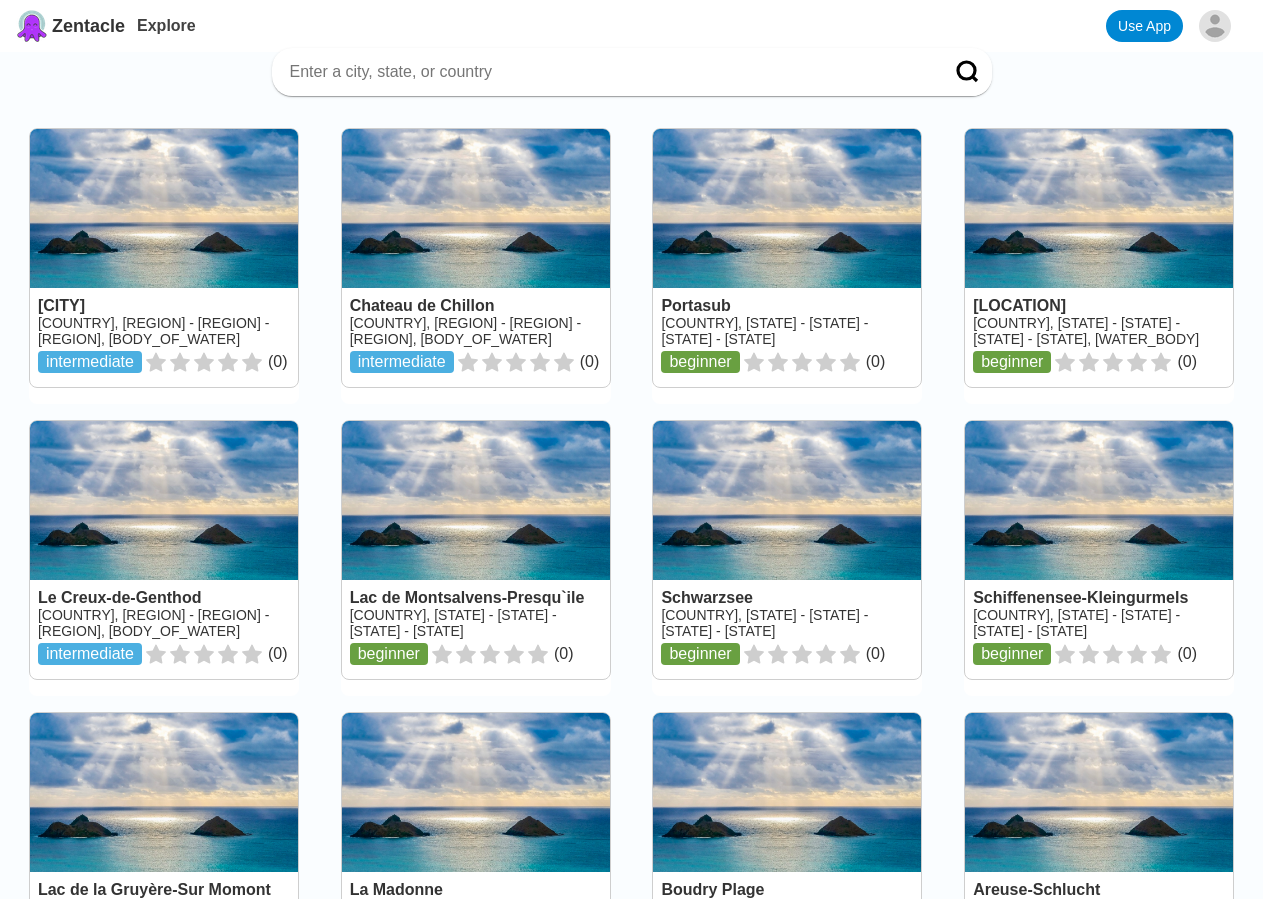 click at bounding box center (476, 258) 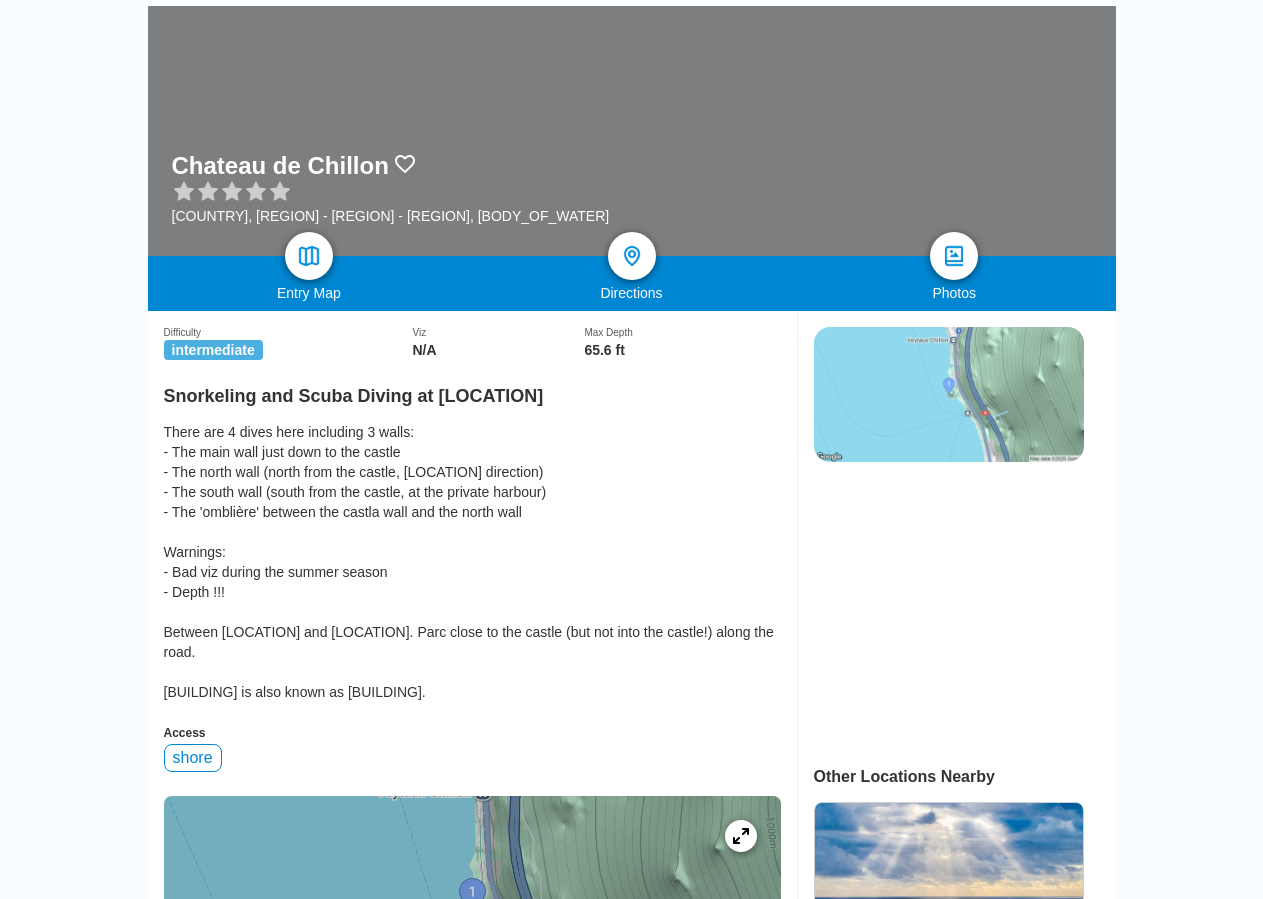 scroll, scrollTop: 306, scrollLeft: 0, axis: vertical 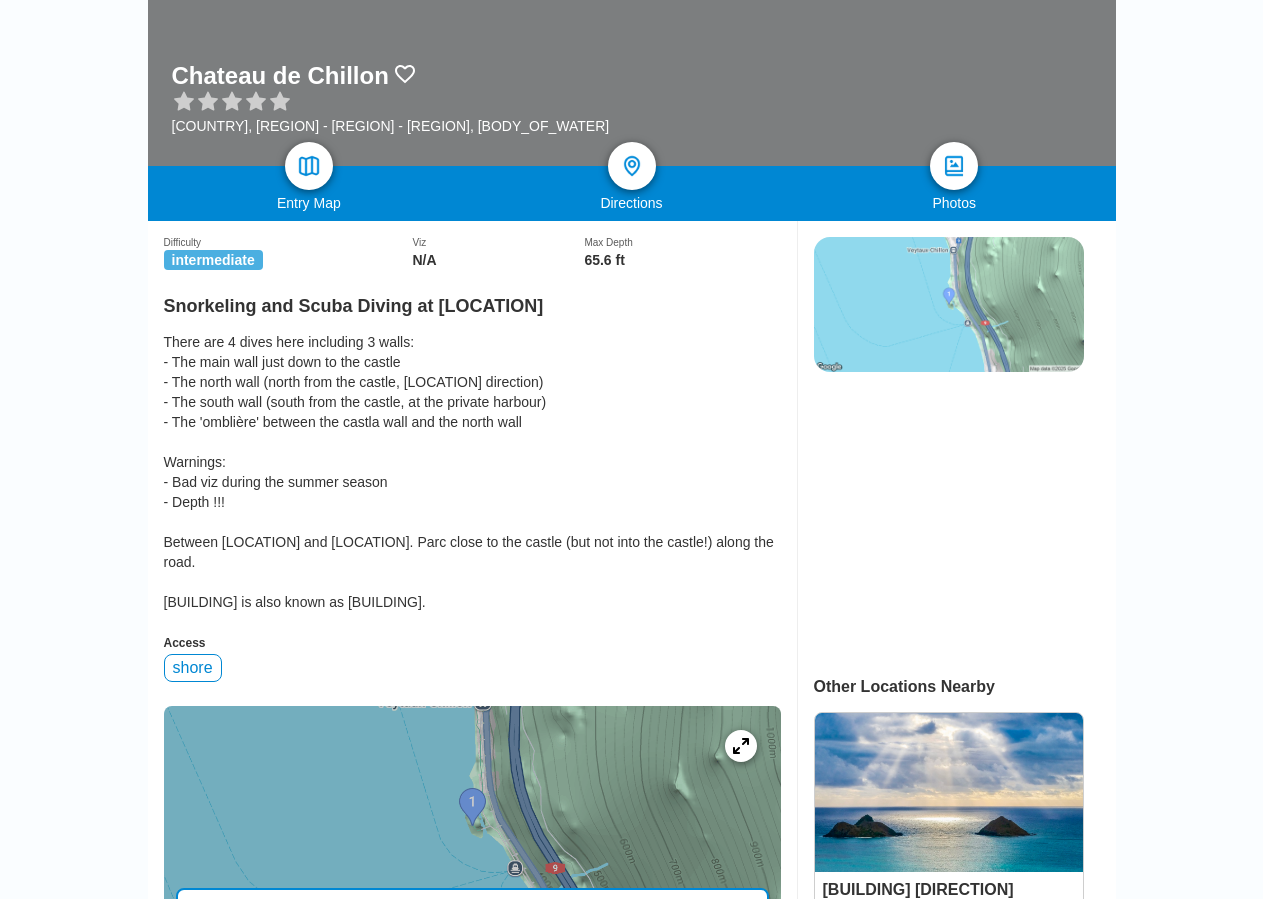 click on "There are 4 dives here including 3 walls:
- The main wall just down to the castle
- The north wall (north from the castle, Territet direction)
- The south wall (south from the castle, at the private harbour)
- The 'omblière' between the castla wall and the north wall
Warnings:
- Bad viz during the summer season
- Depth !!!
Between Montreux and Villeneuve. Parc close to the castle (but not into the castle!) along the road.
Chateau de Chillon is also known as Chillon's Castle." at bounding box center [472, 472] 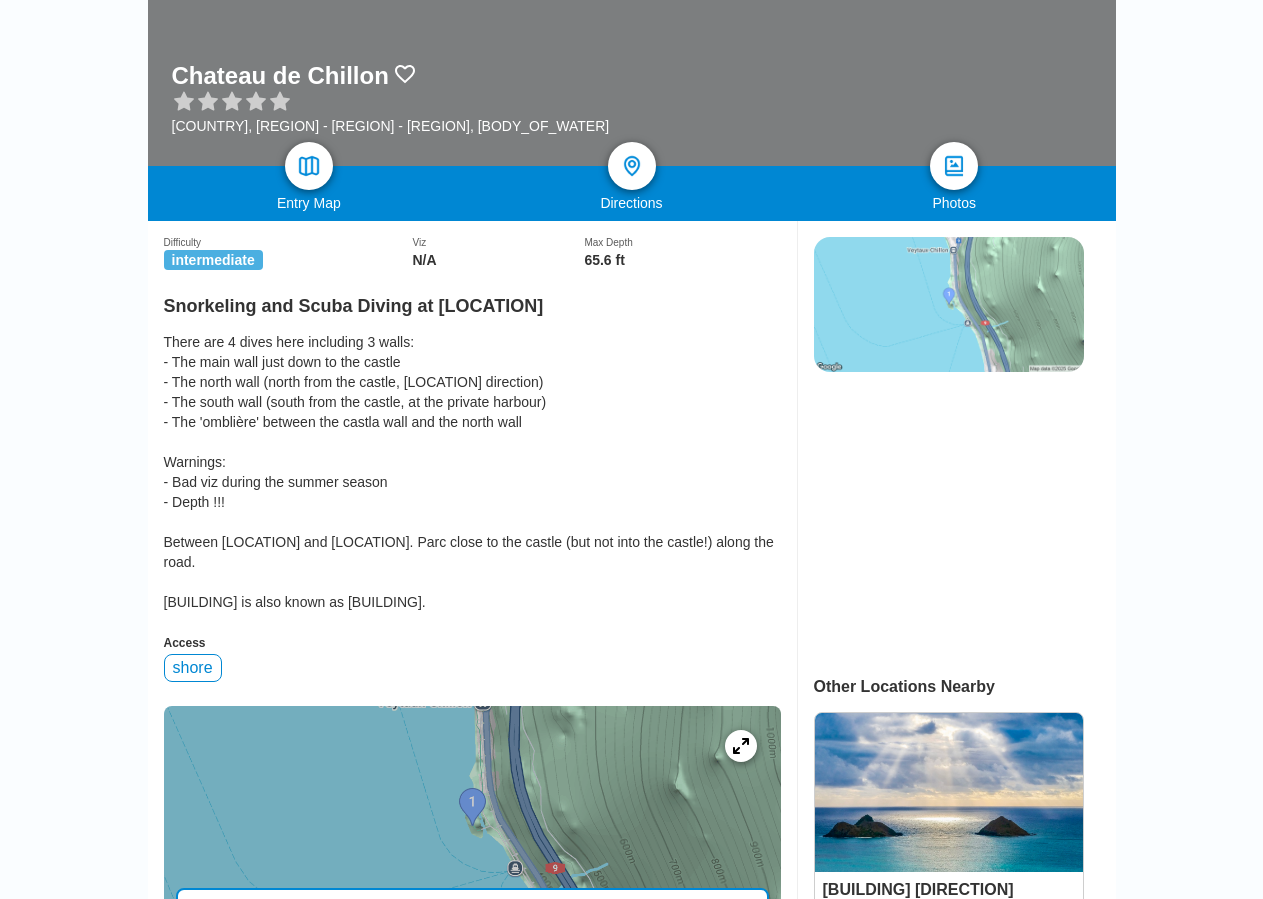 scroll, scrollTop: 714, scrollLeft: 0, axis: vertical 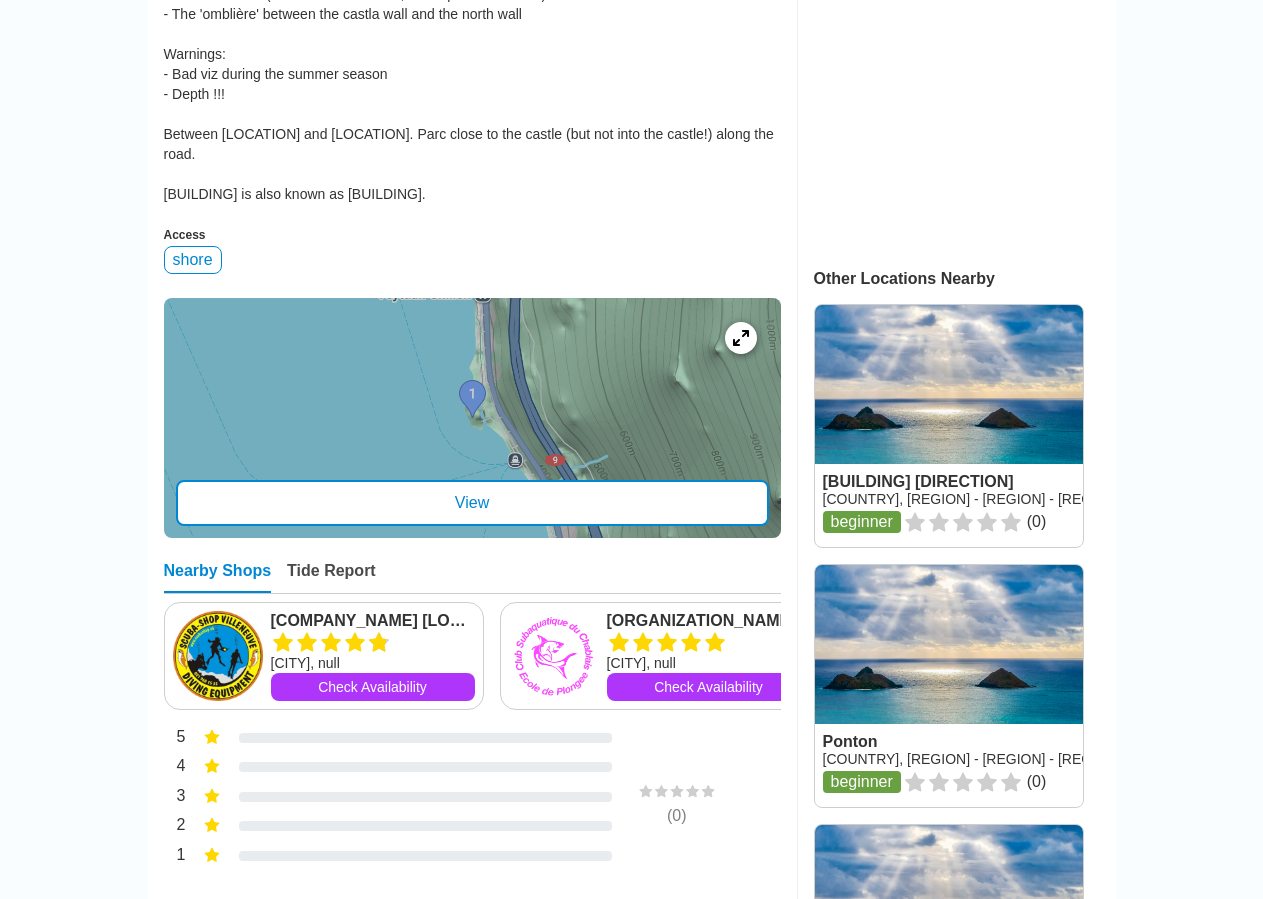 click on "View" at bounding box center (472, 503) 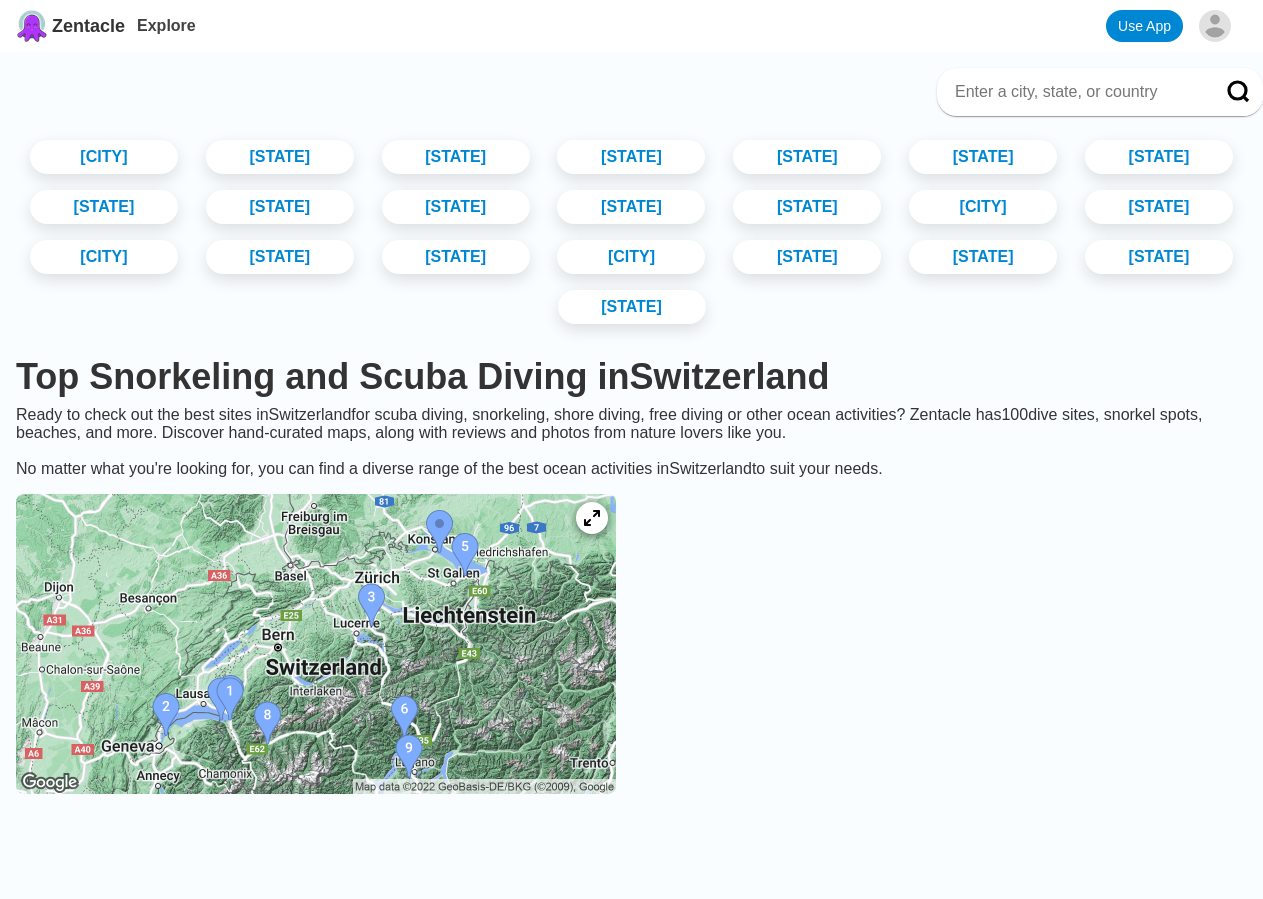scroll, scrollTop: 0, scrollLeft: 0, axis: both 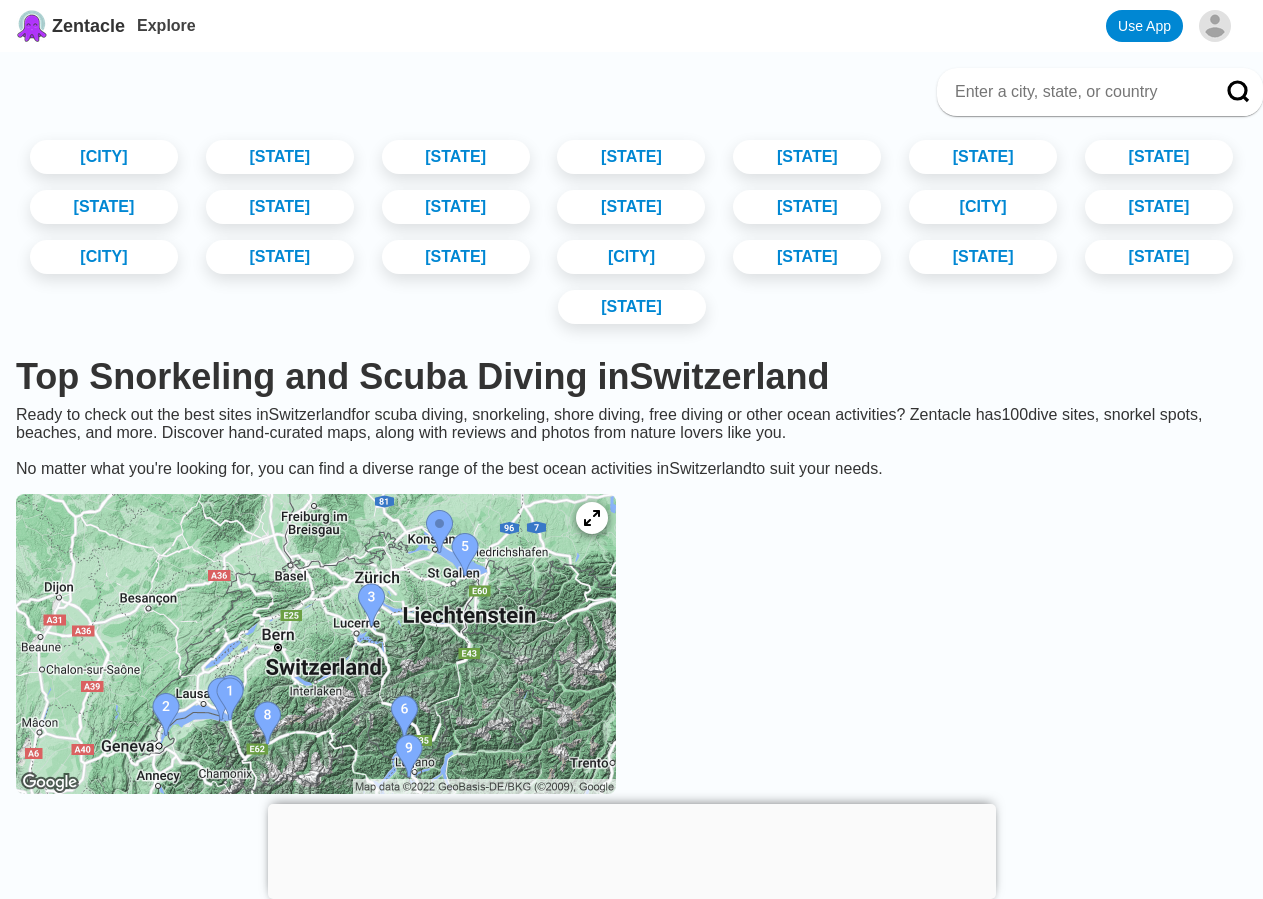 click on "[CITY] [CITY] [CITY] [CITY] [CITY] [CITY] [CITY] [CITY] [CITY] [CITY] [CITY] [CITY] [CITY] [CITY] [CITY] [CITY] [CITY] [CITY] [CITY] [CITY] Top Snorkeling and Scuba Diving in  [COUNTRY] Ready to check out the best sites in  [COUNTRY]  for scuba diving, snorkeling, shore diving, free diving or other ocean activities? Zentacle has  100  dive sites, snorkel spots, beaches, and more. Discover hand-curated maps, along with reviews and photos from nature lovers like you.
No matter what you're looking for, you can find a diverse range of the best ocean activities in  [COUNTRY]  to suit your needs. Difficulty Activity Entry Shop # 1  -  [LAKE] [COUNTRY], [COUNTRY] Unrated ( 1 ) This is the best shore diving in [COUNTRY]. [PERSON],  Master Instructor PADI and NRC Instructor Trainer
# 2  -  [PLACE] [COUNTRY], [CANTONS], [LAKE] beginner ( 0 ) # 3  -  [PLACE] [COUNTRY], [CANTONS], [LAKE] ( 0" at bounding box center [631, 12078] 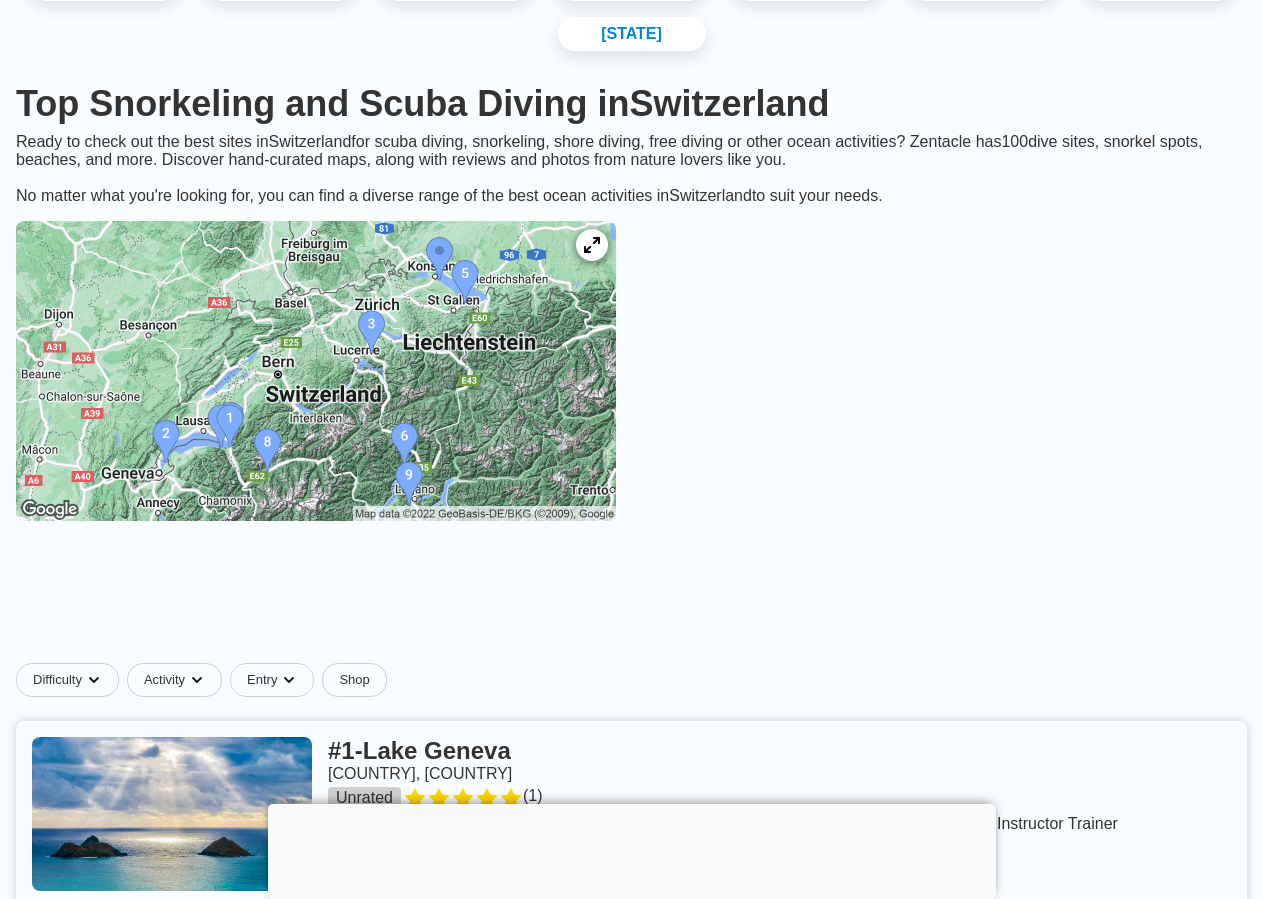 scroll, scrollTop: 306, scrollLeft: 0, axis: vertical 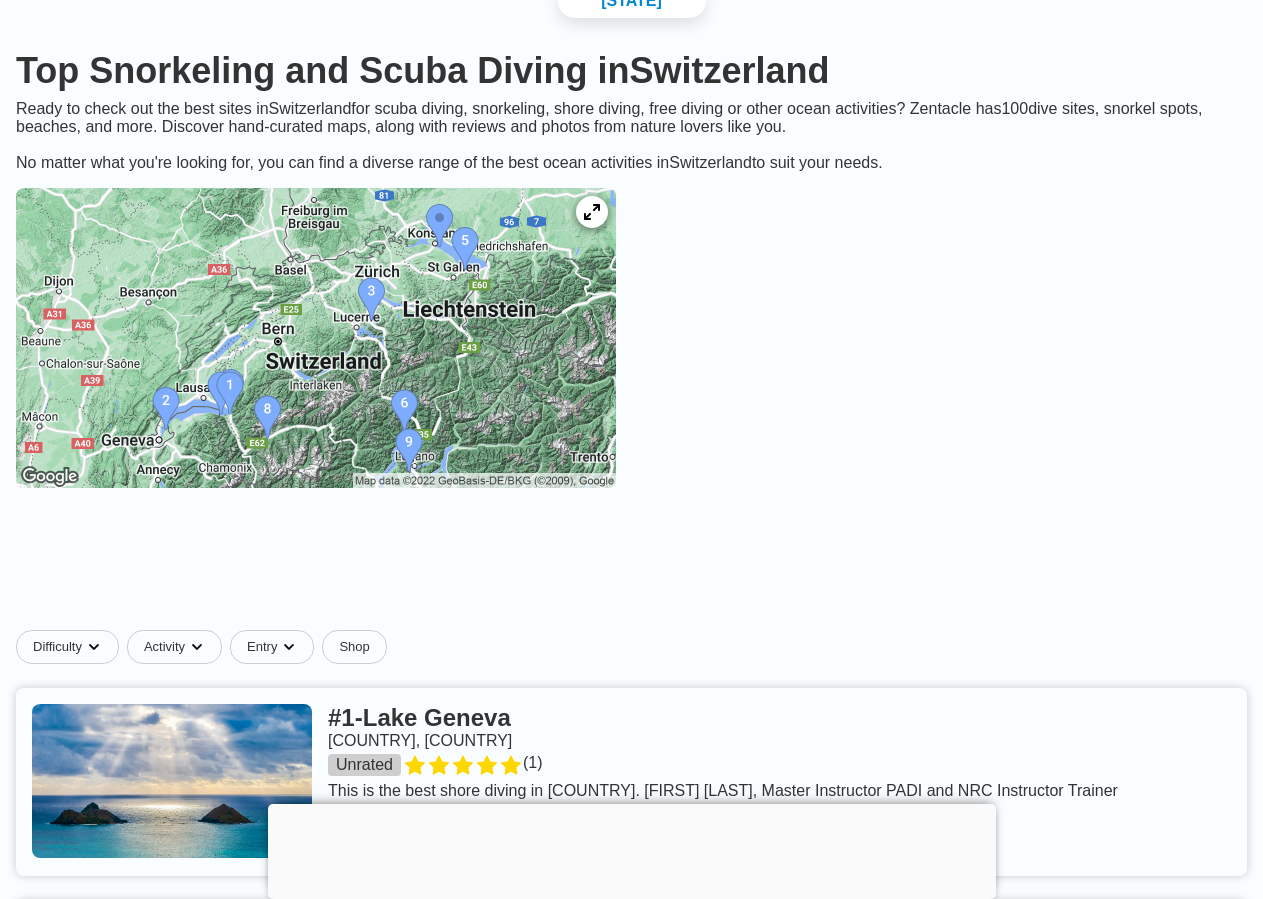 click at bounding box center (316, 338) 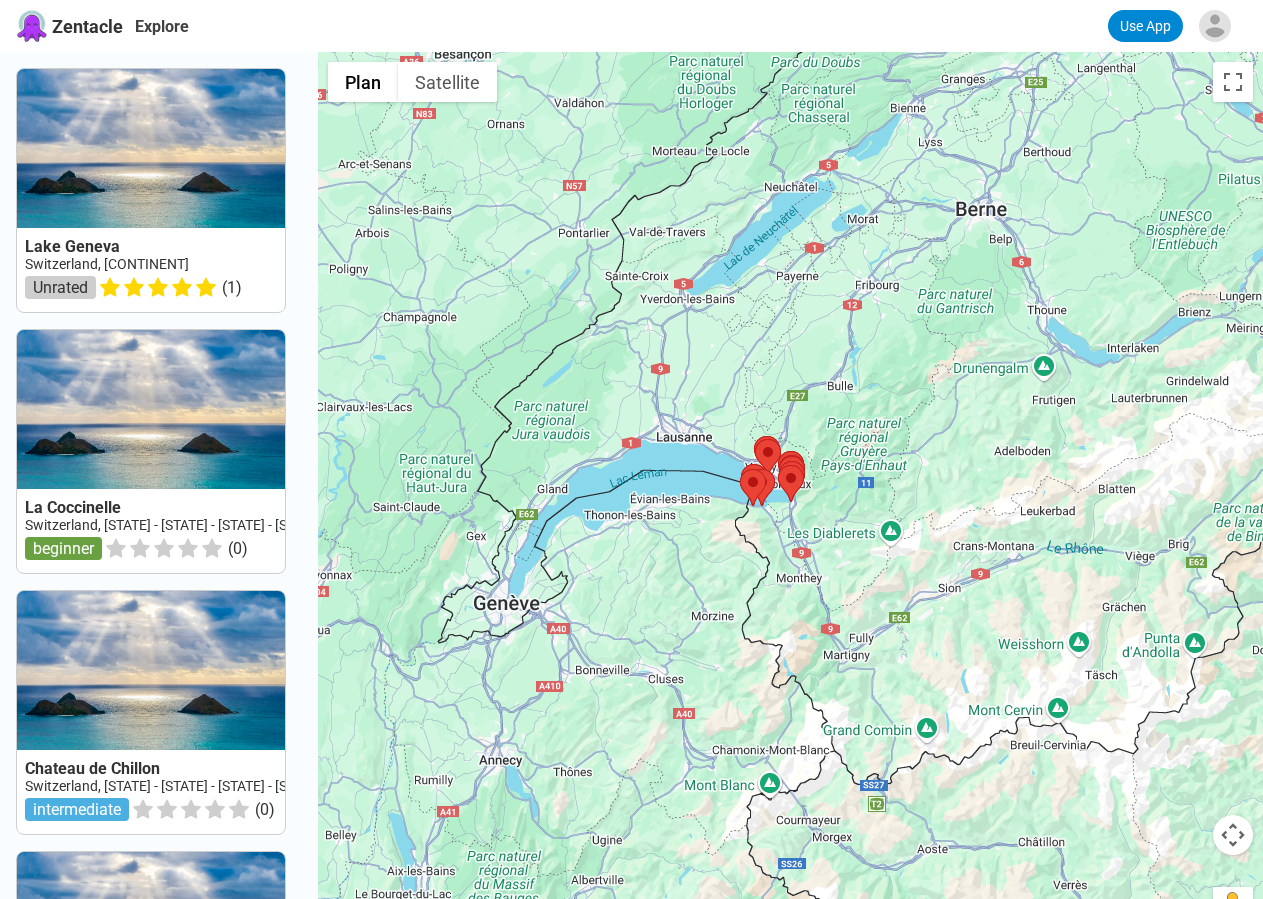 scroll, scrollTop: 0, scrollLeft: 0, axis: both 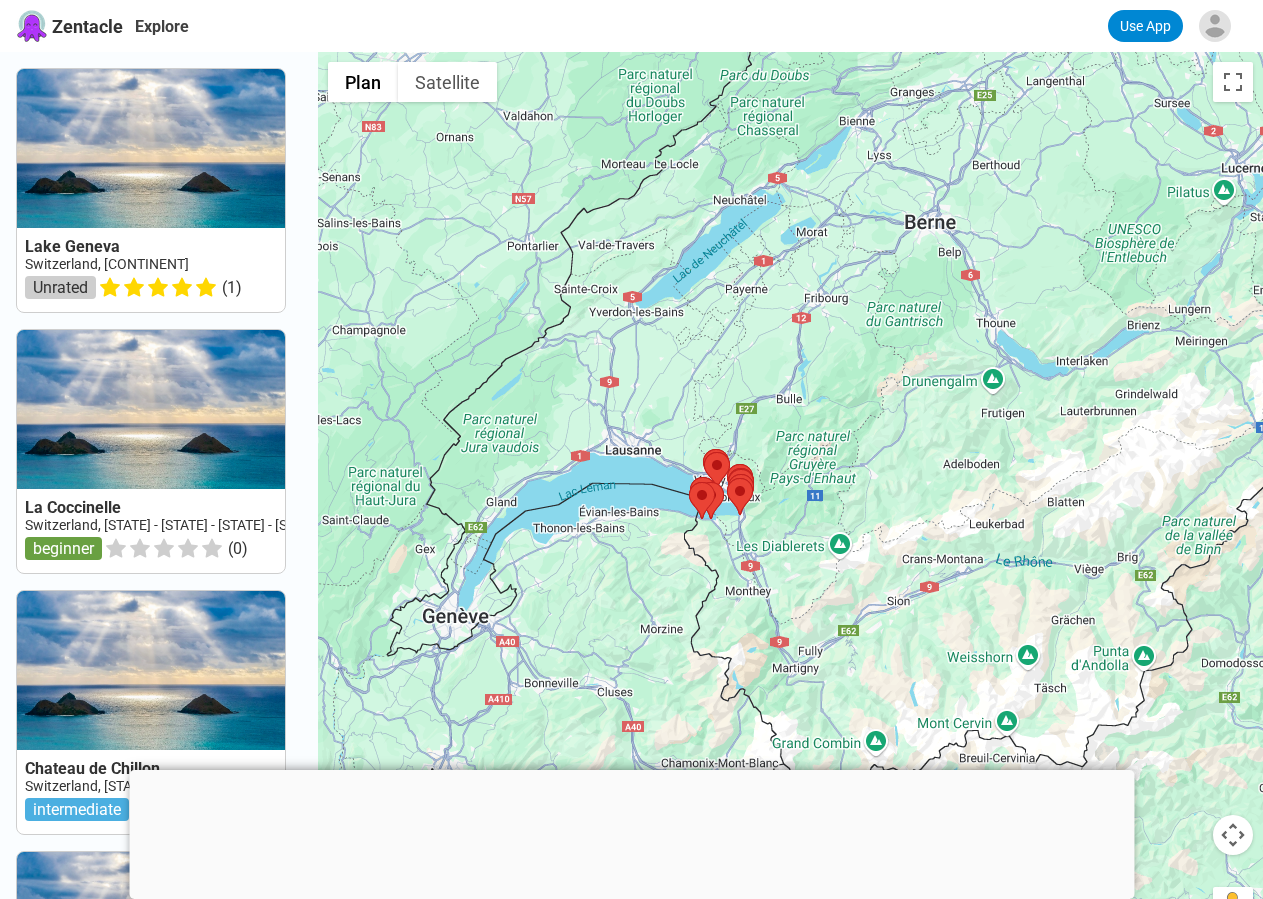 drag, startPoint x: 651, startPoint y: 538, endPoint x: 584, endPoint y: 555, distance: 69.12308 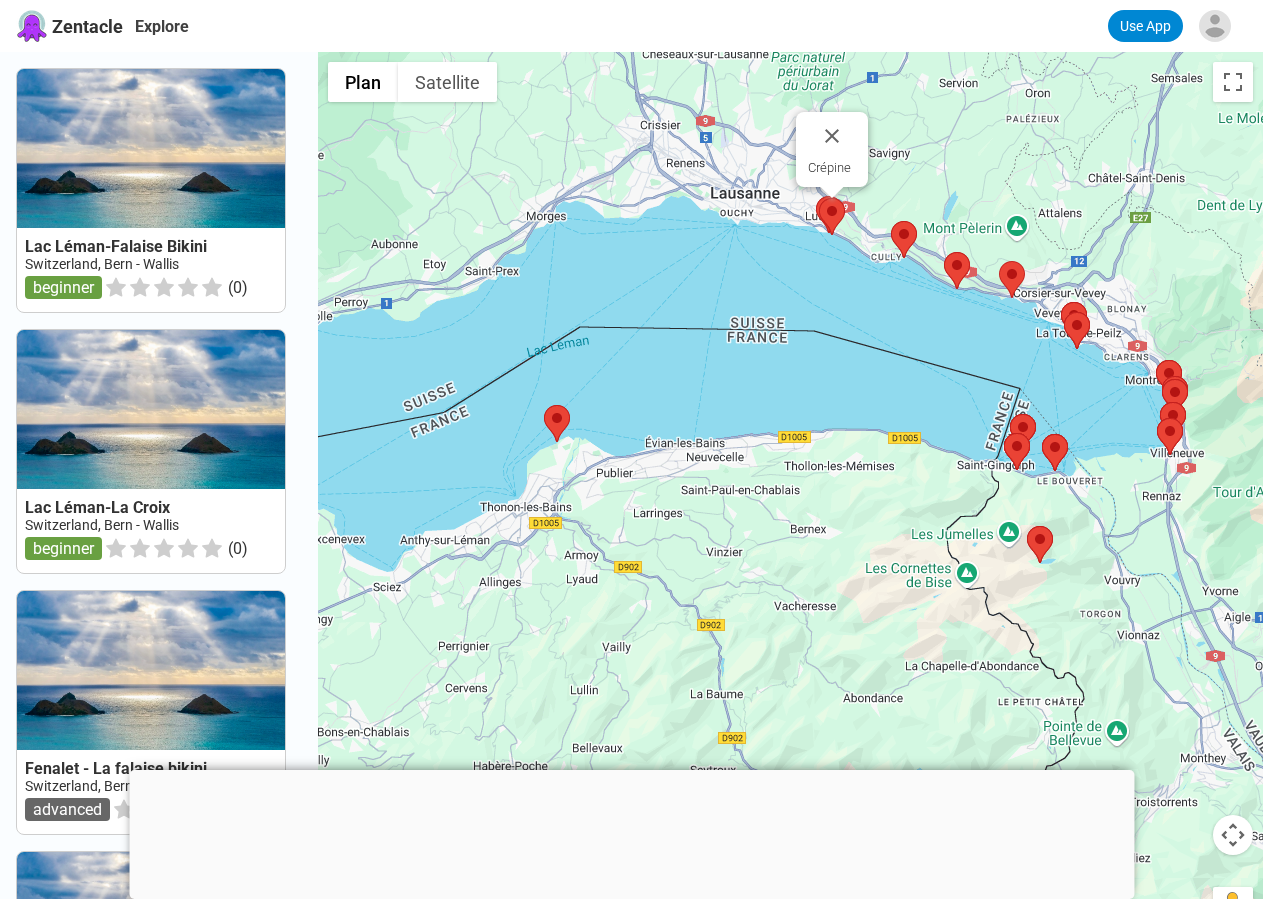 click at bounding box center [819, 198] 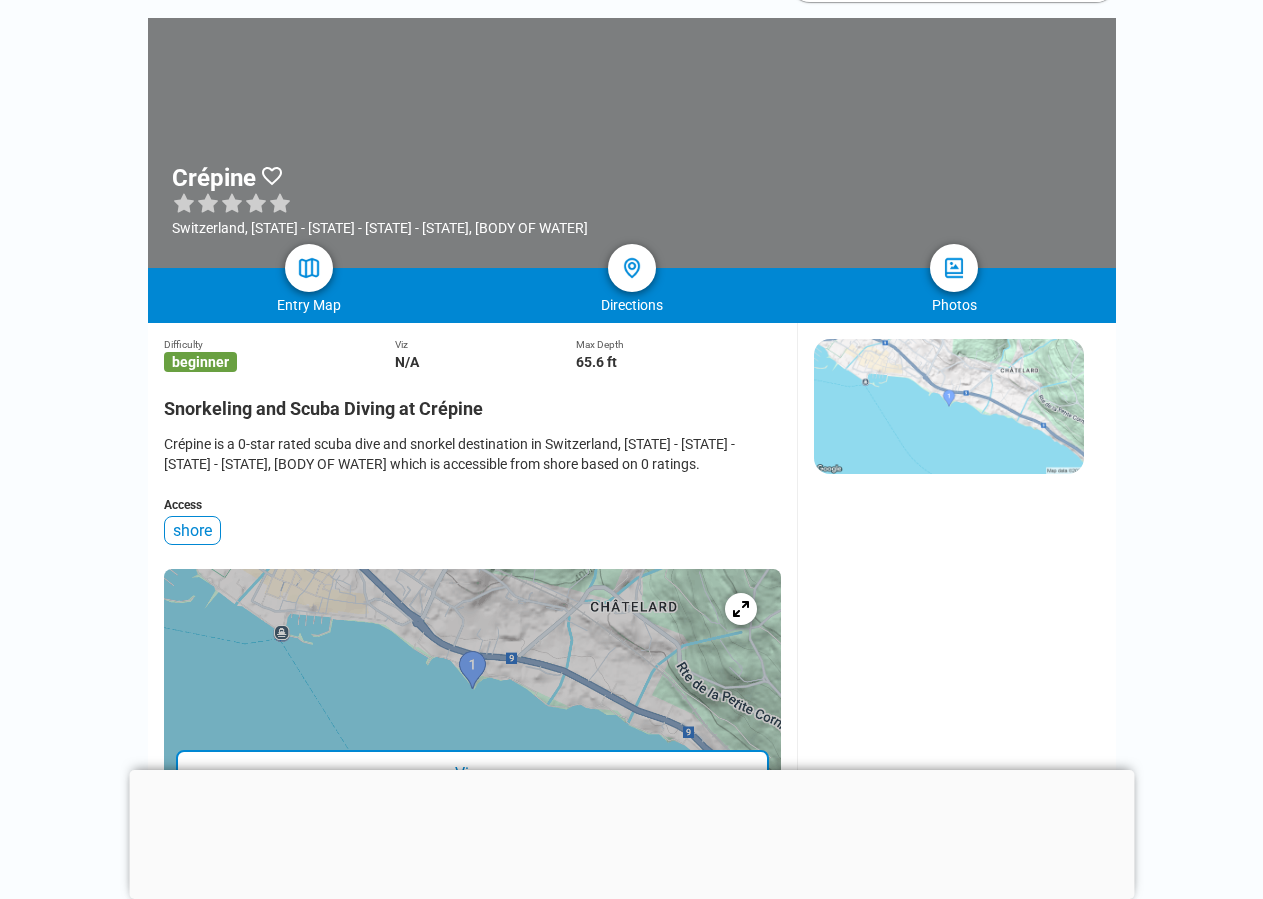 scroll, scrollTop: 0, scrollLeft: 0, axis: both 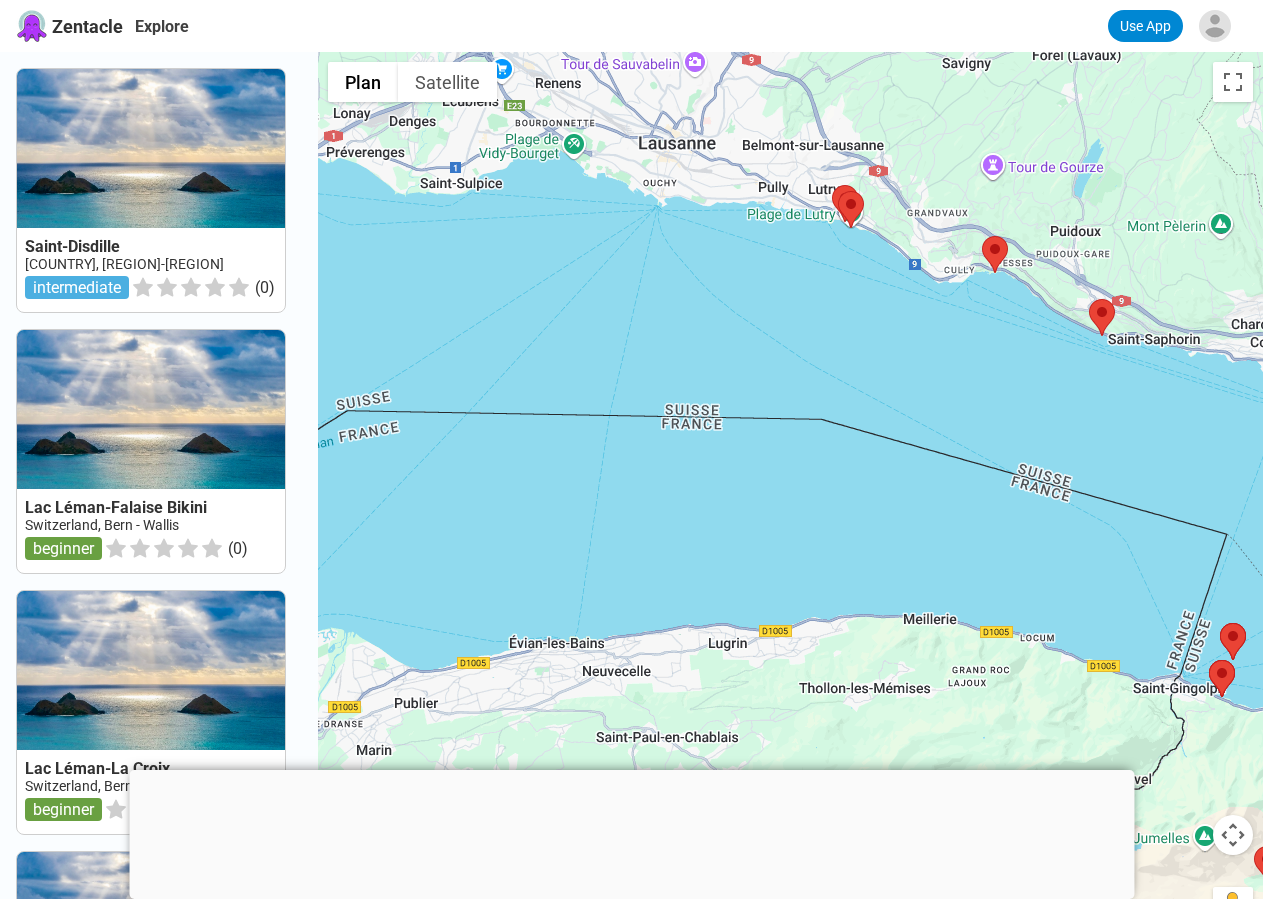 drag, startPoint x: 765, startPoint y: 305, endPoint x: 715, endPoint y: 573, distance: 272.6243 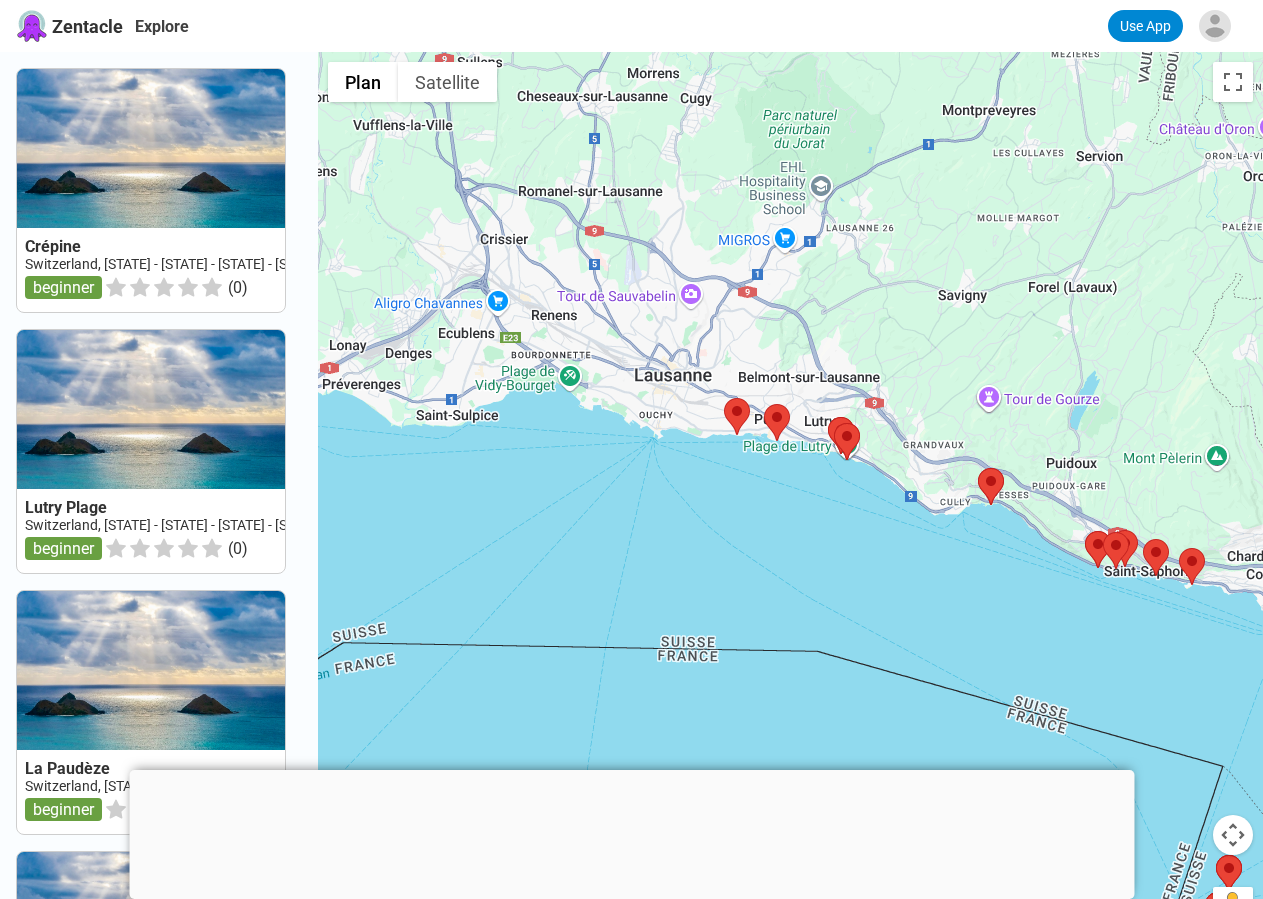 drag, startPoint x: 733, startPoint y: 303, endPoint x: 729, endPoint y: 538, distance: 235.03404 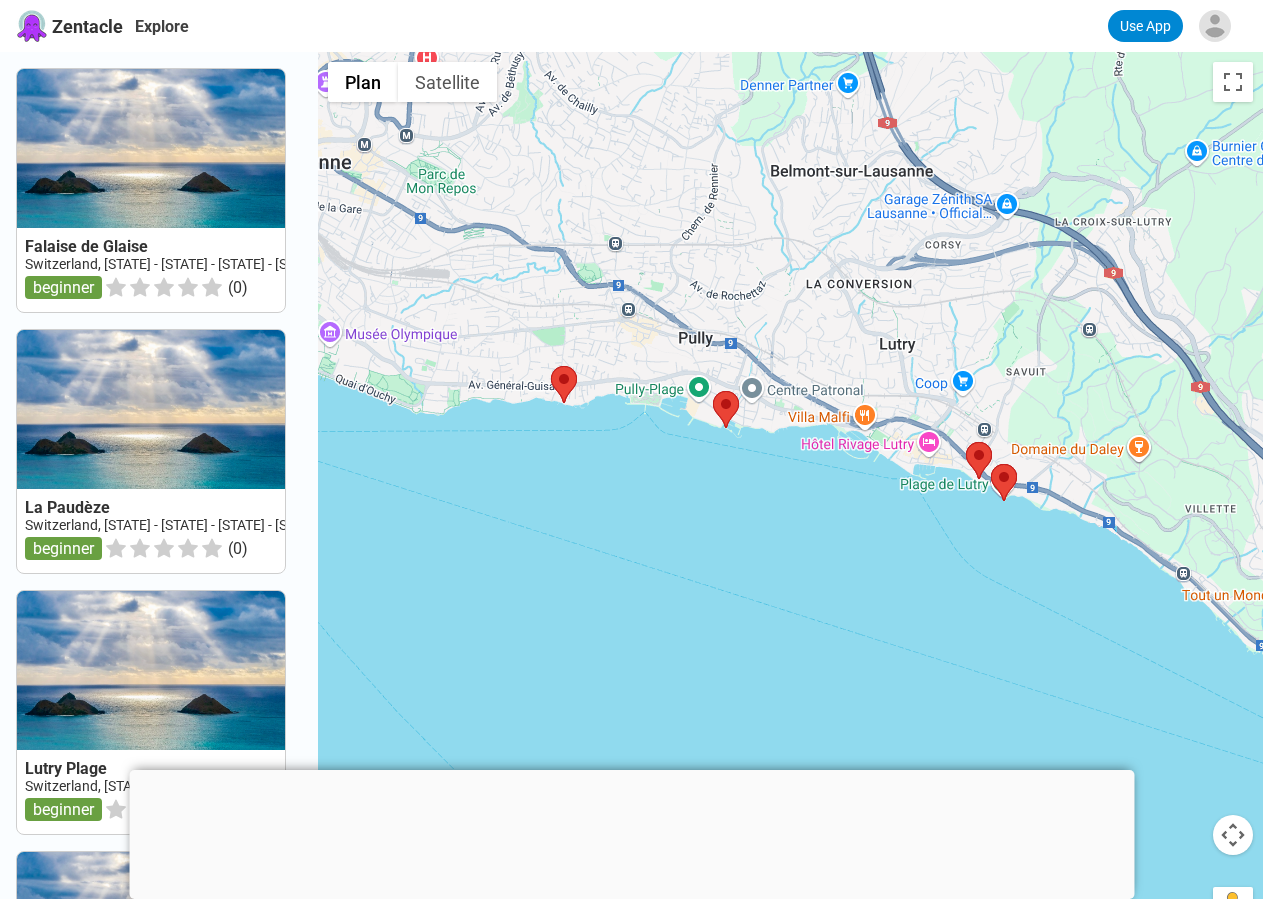 drag, startPoint x: 868, startPoint y: 367, endPoint x: 593, endPoint y: 492, distance: 302.07614 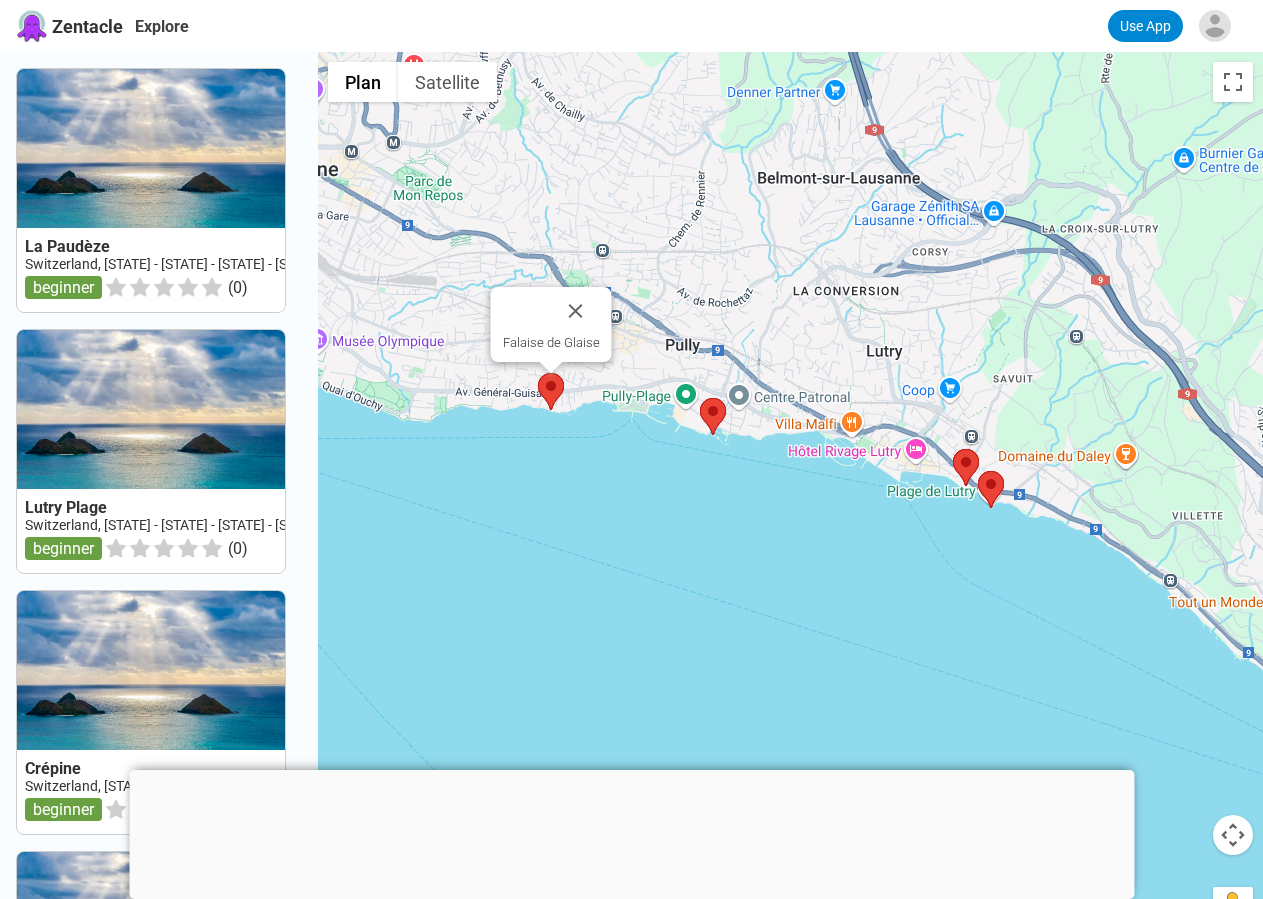 click at bounding box center [538, 373] 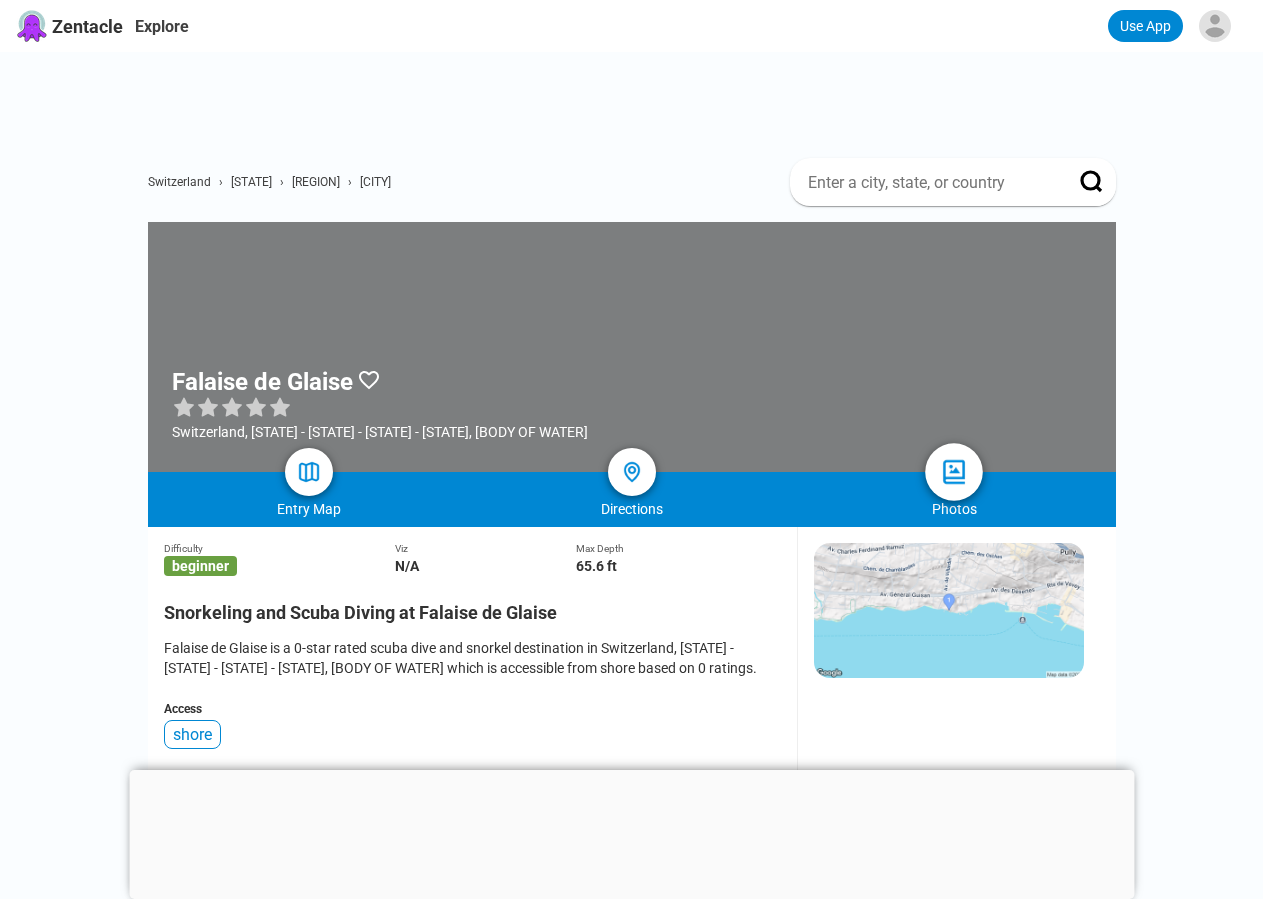 click at bounding box center (954, 472) 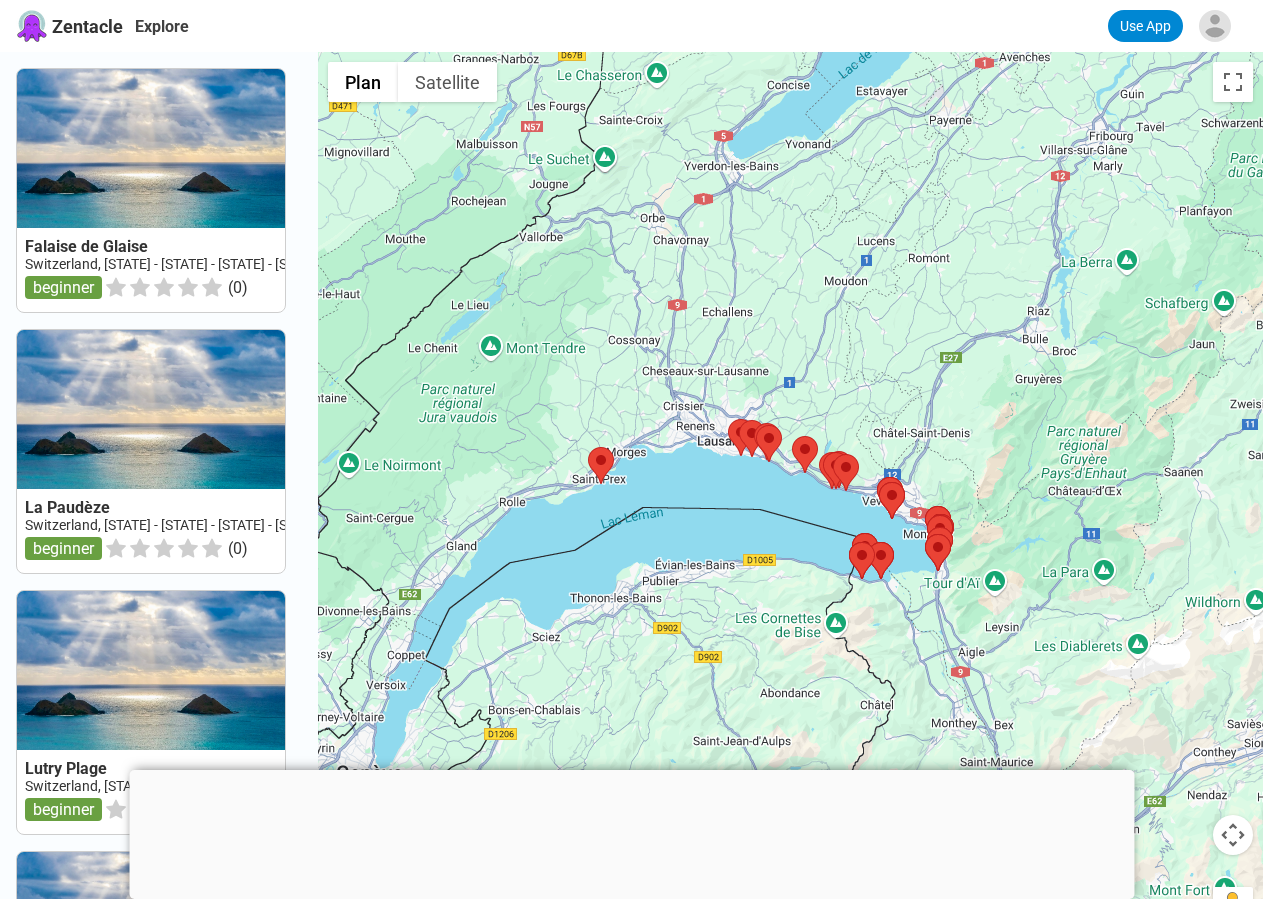 drag, startPoint x: 828, startPoint y: 506, endPoint x: 755, endPoint y: 377, distance: 148.22281 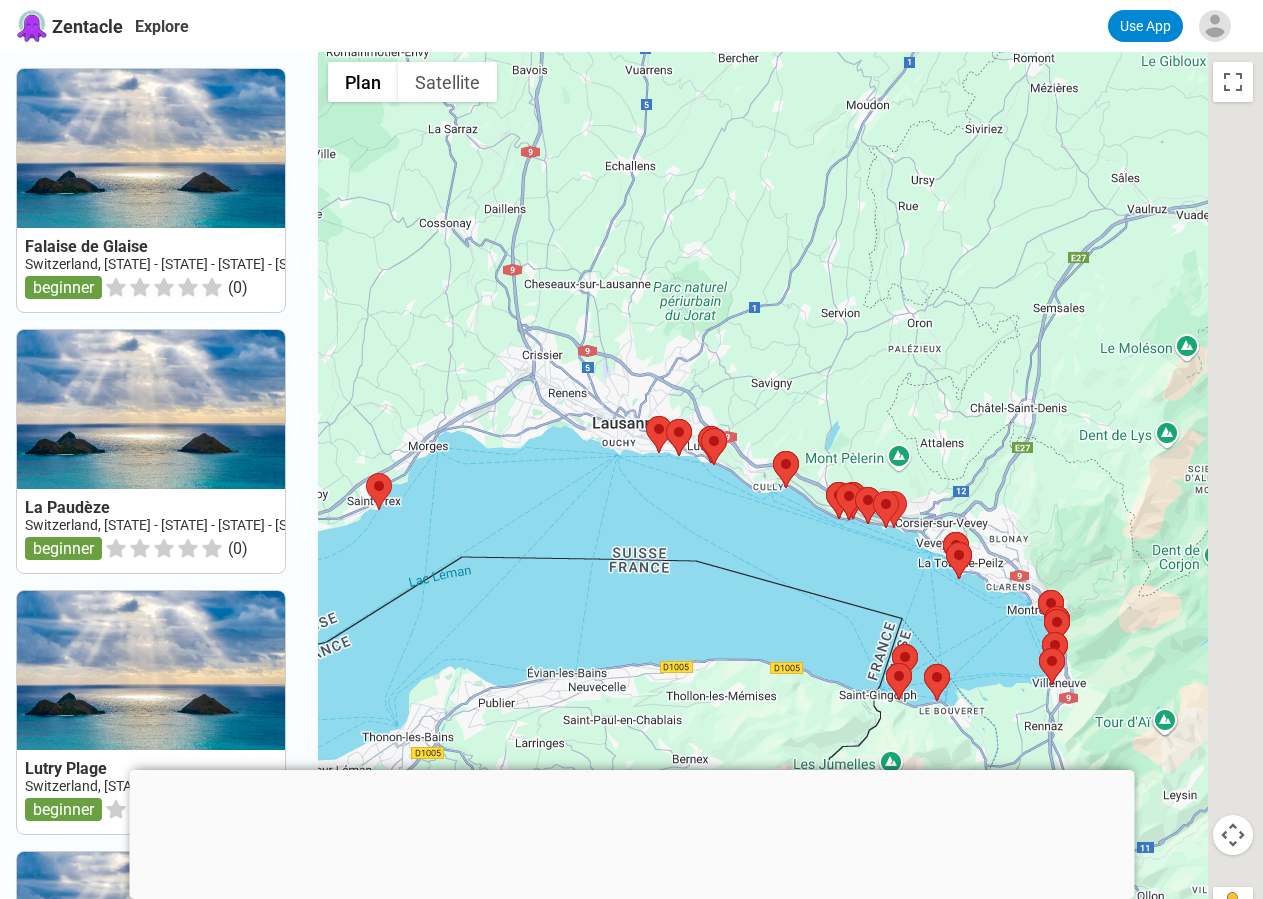 drag, startPoint x: 744, startPoint y: 379, endPoint x: 597, endPoint y: 346, distance: 150.65855 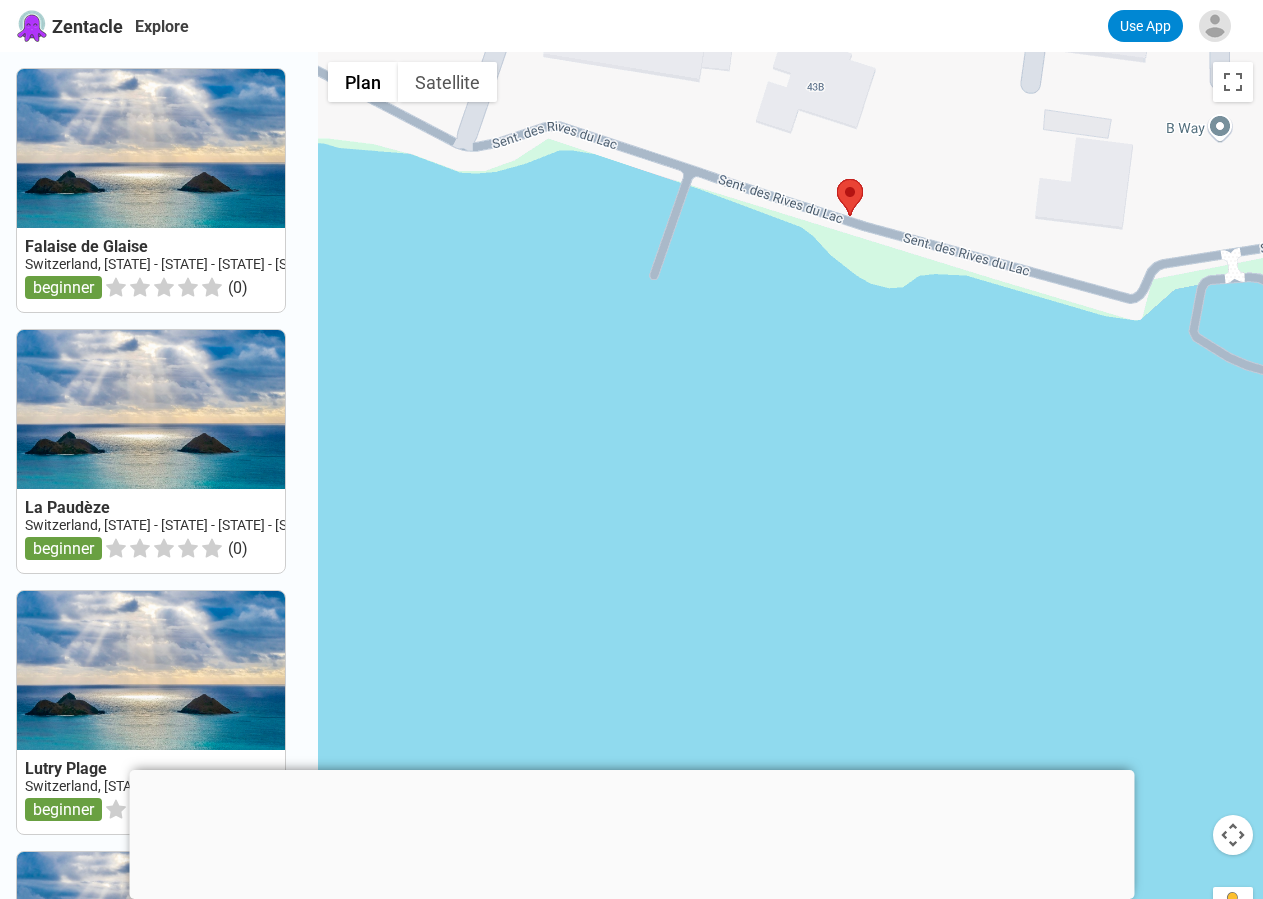 drag, startPoint x: 790, startPoint y: 405, endPoint x: 768, endPoint y: 549, distance: 145.67087 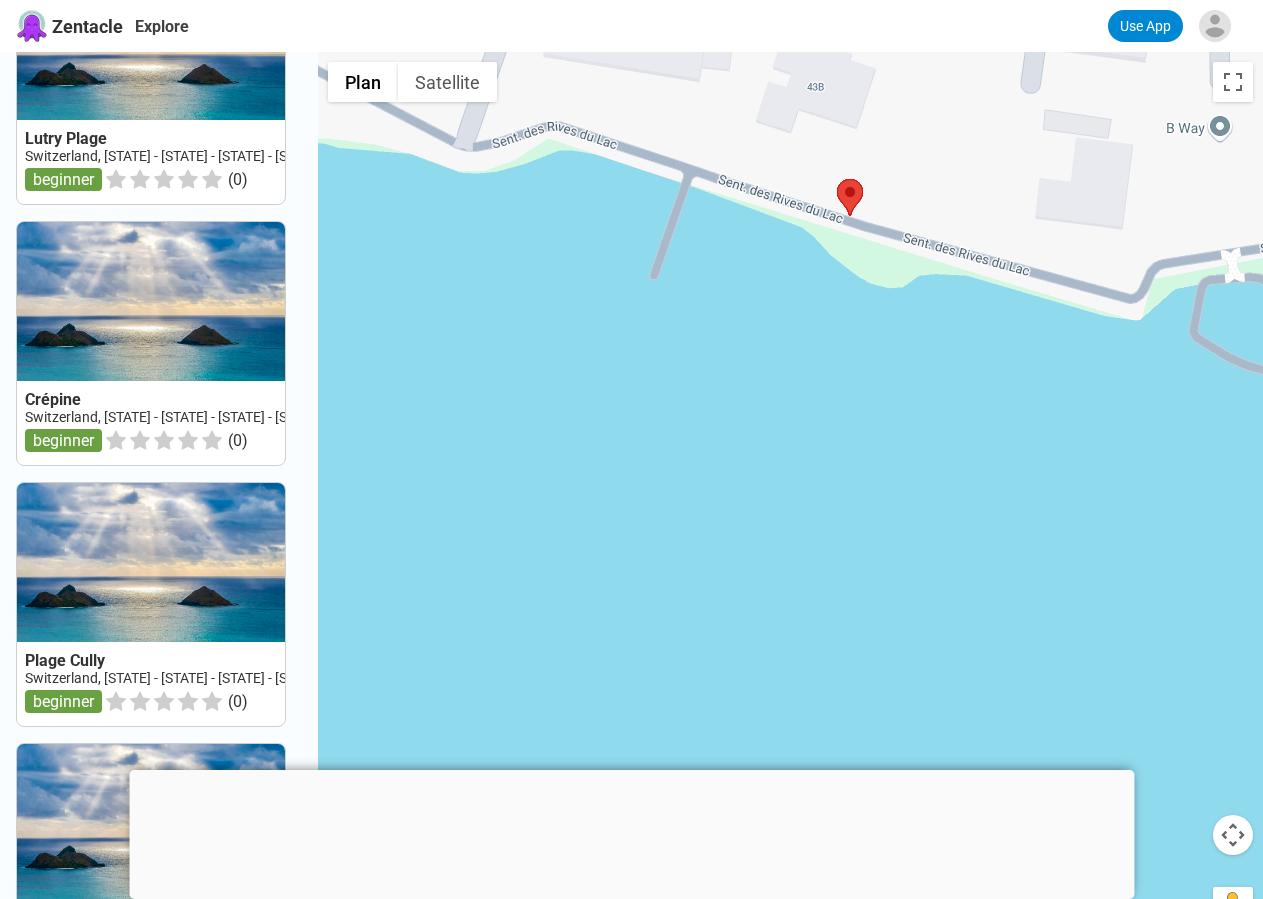 scroll, scrollTop: 1134, scrollLeft: 0, axis: vertical 